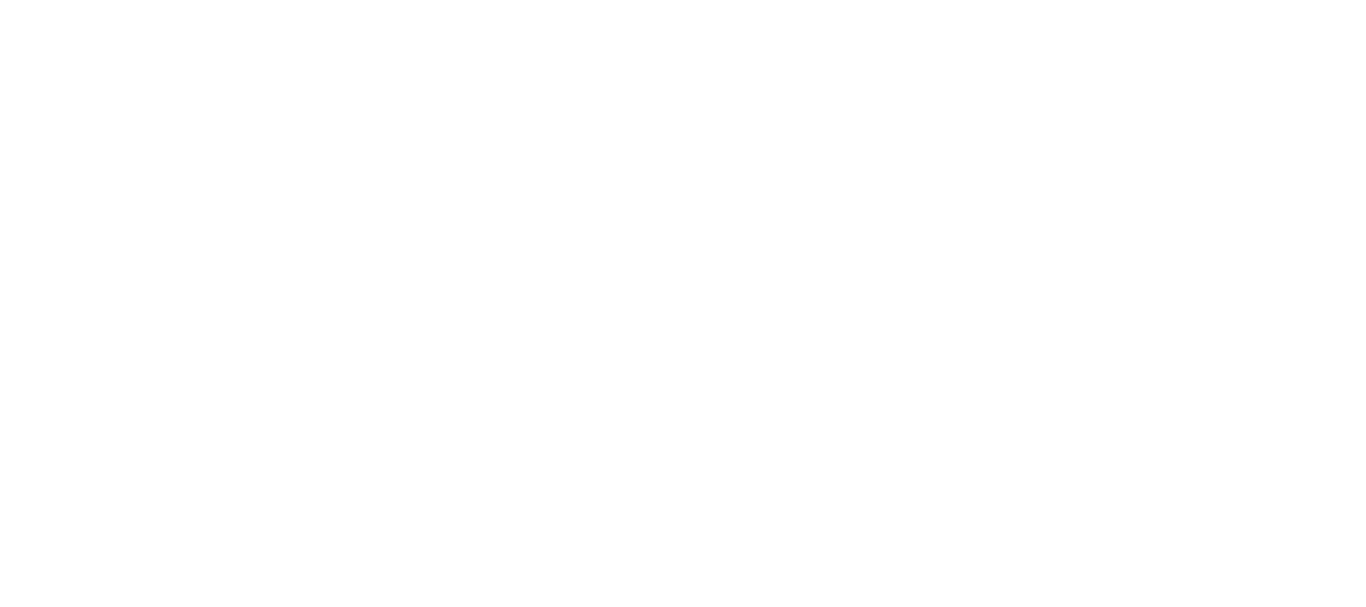 scroll, scrollTop: 0, scrollLeft: 0, axis: both 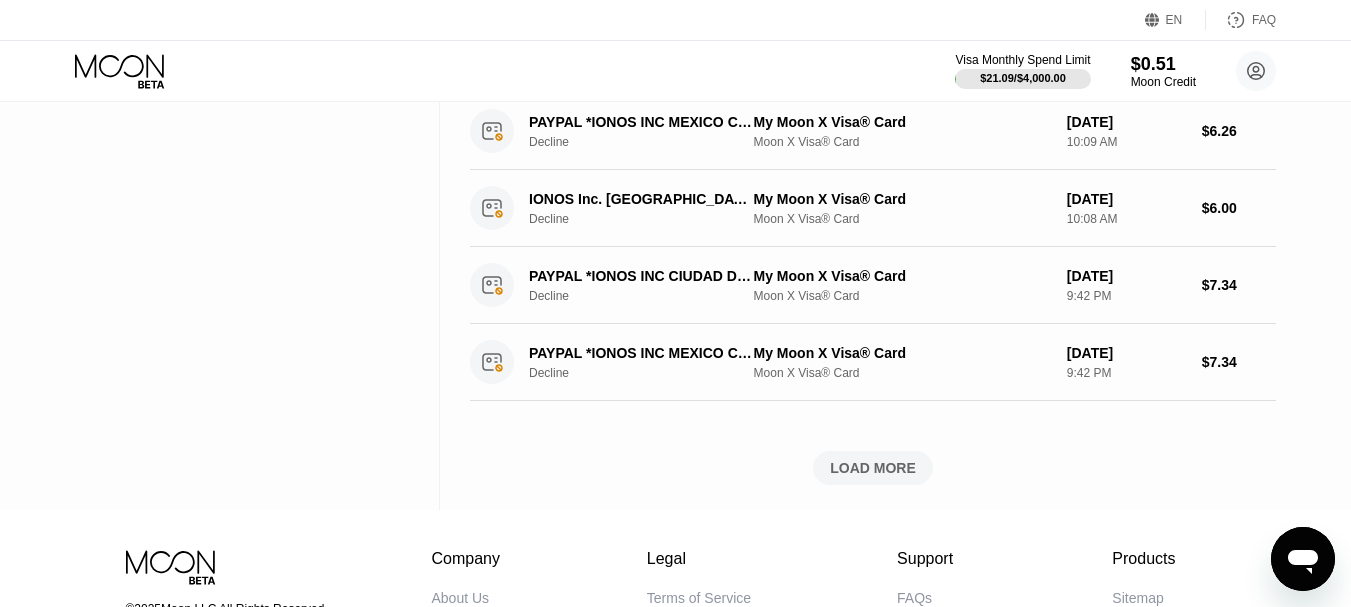 click 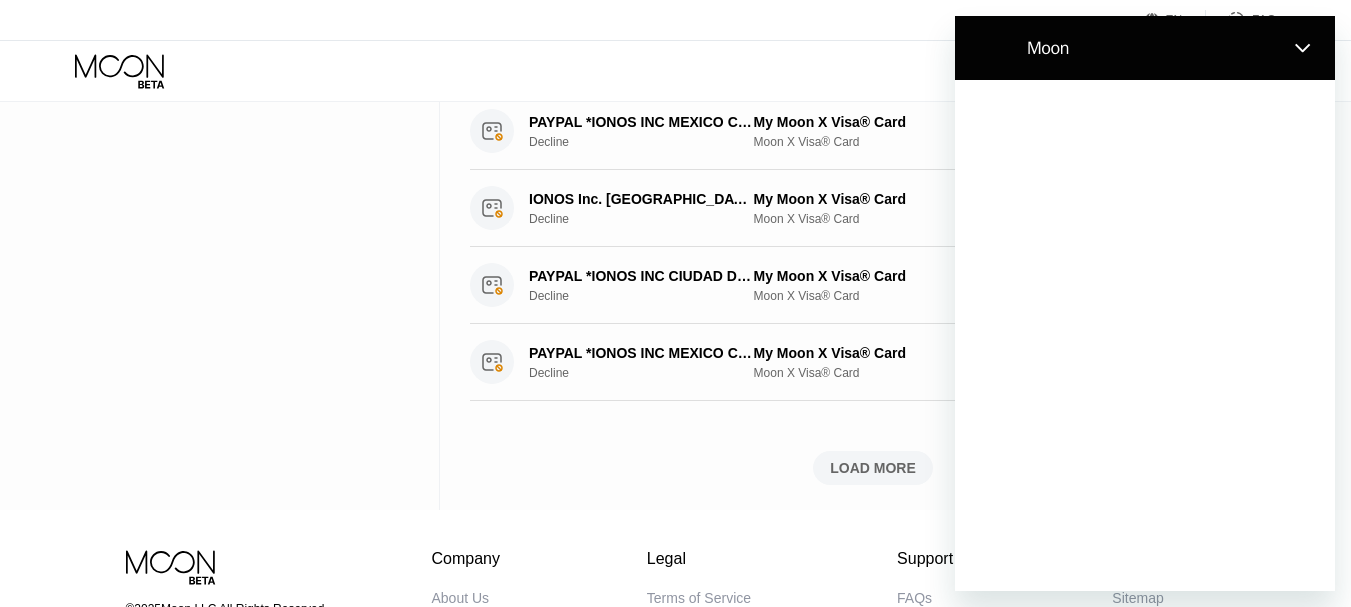 scroll, scrollTop: 0, scrollLeft: 0, axis: both 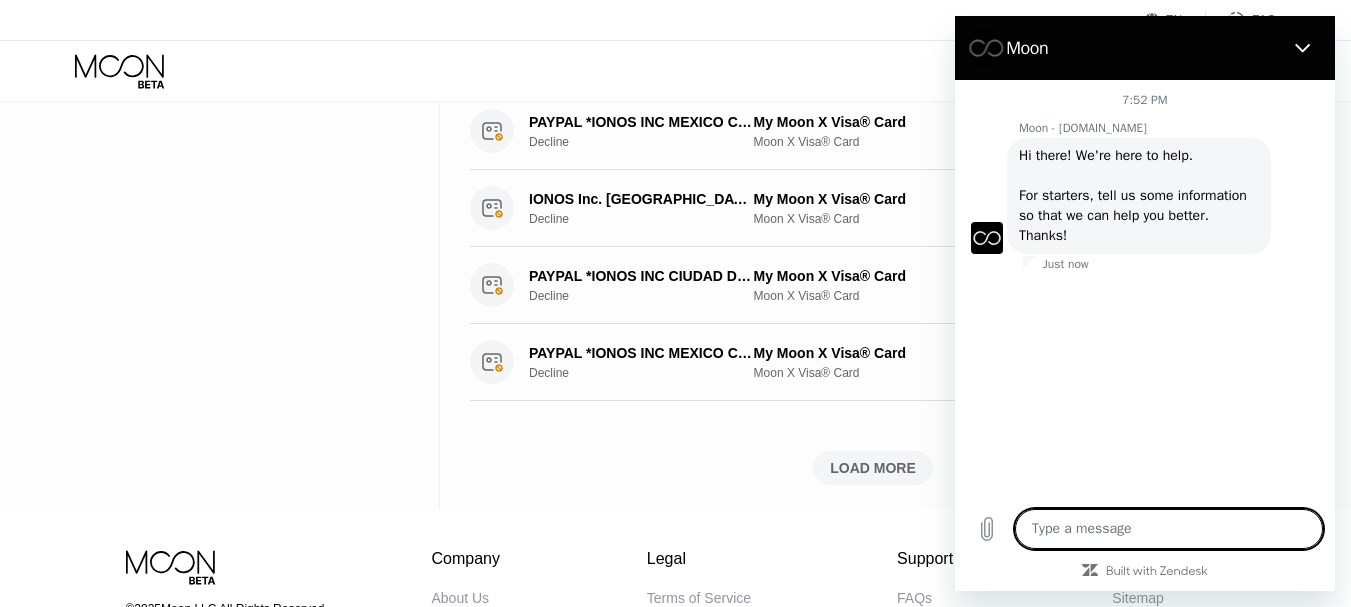type on "x" 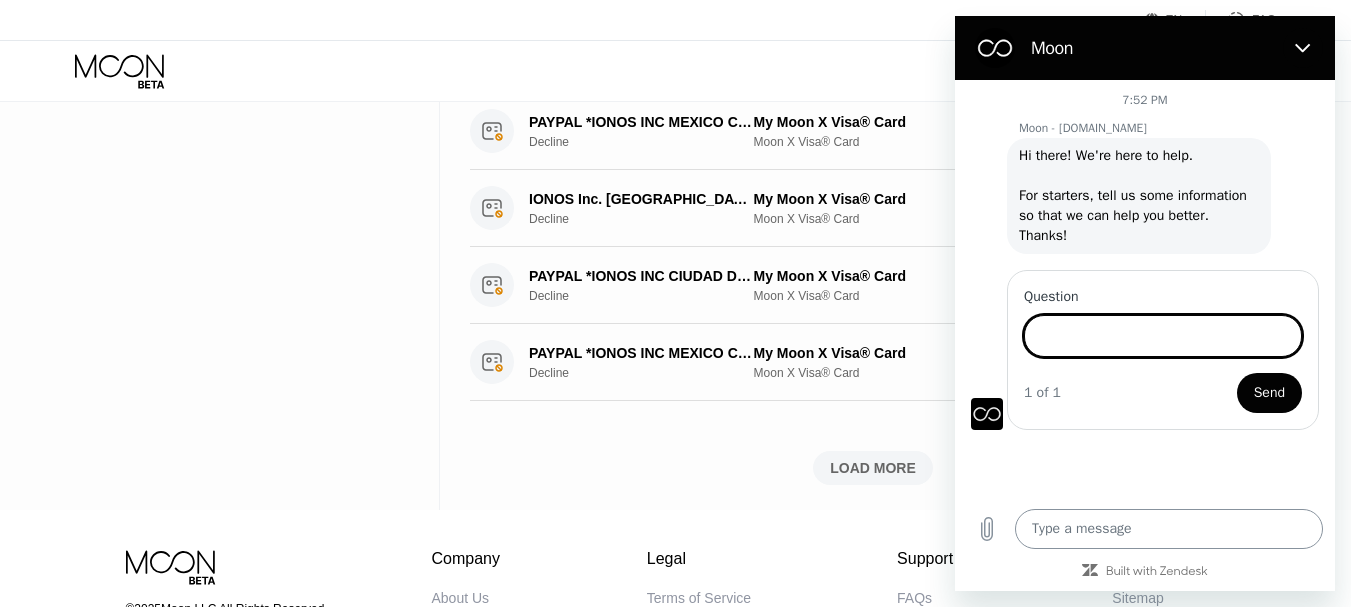 click at bounding box center (1169, 529) 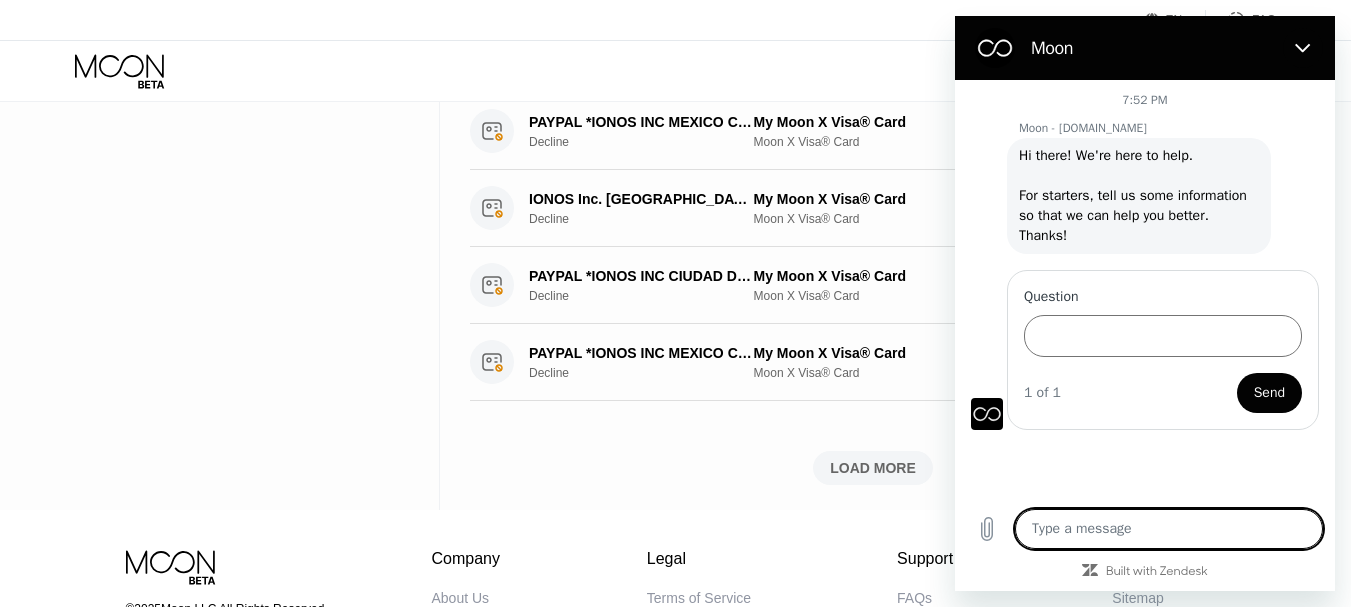 type on "h" 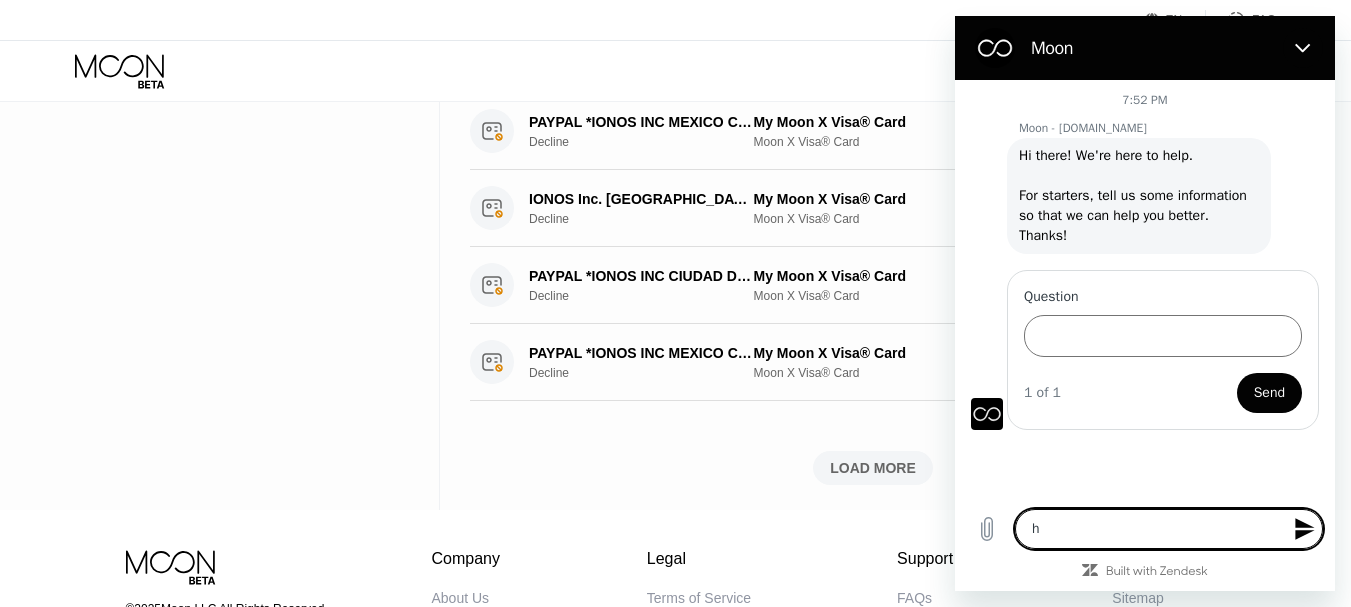 type on "he" 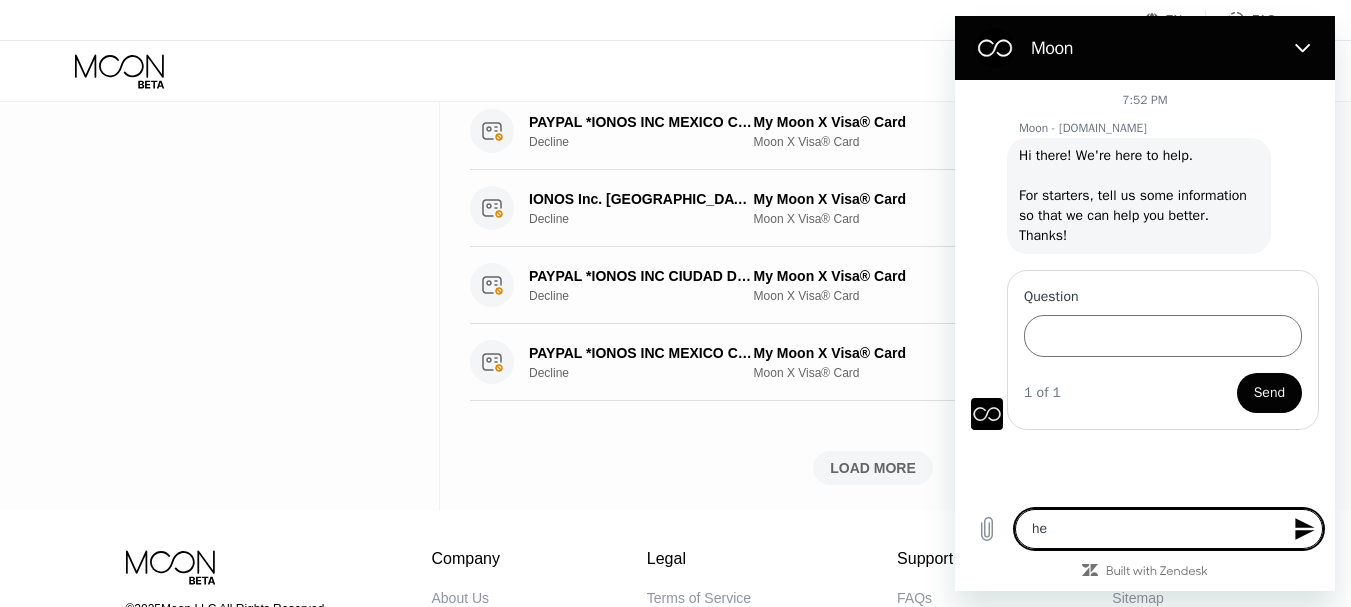 type on "hel" 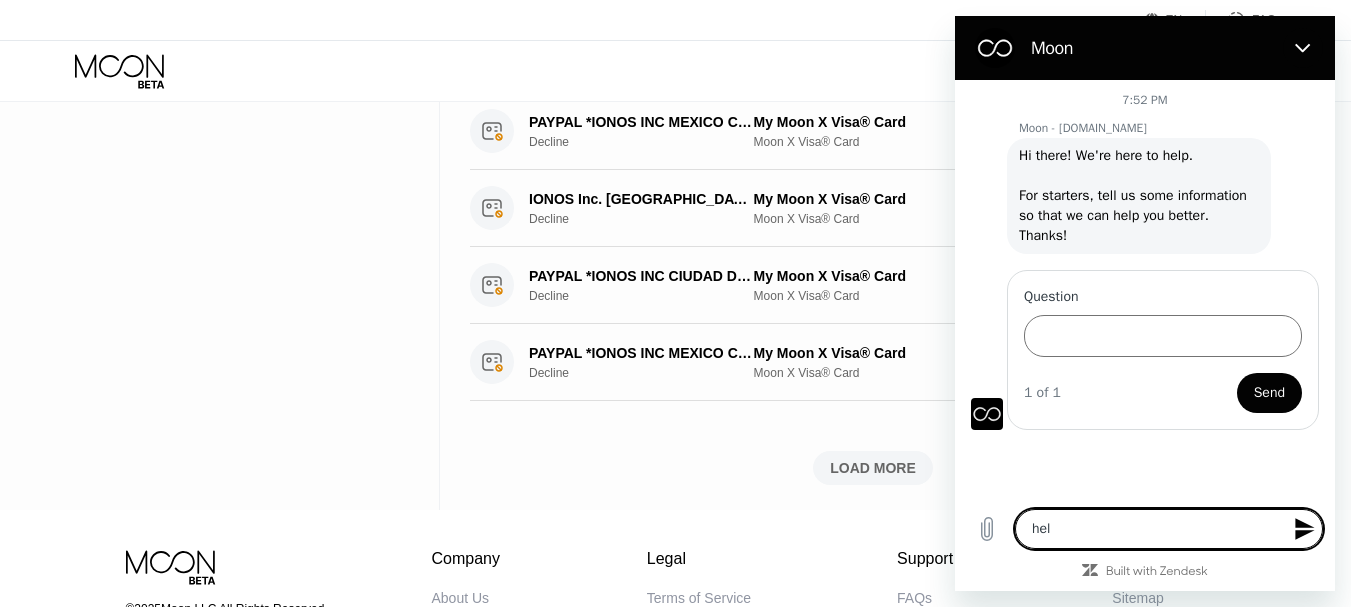 type on "hell" 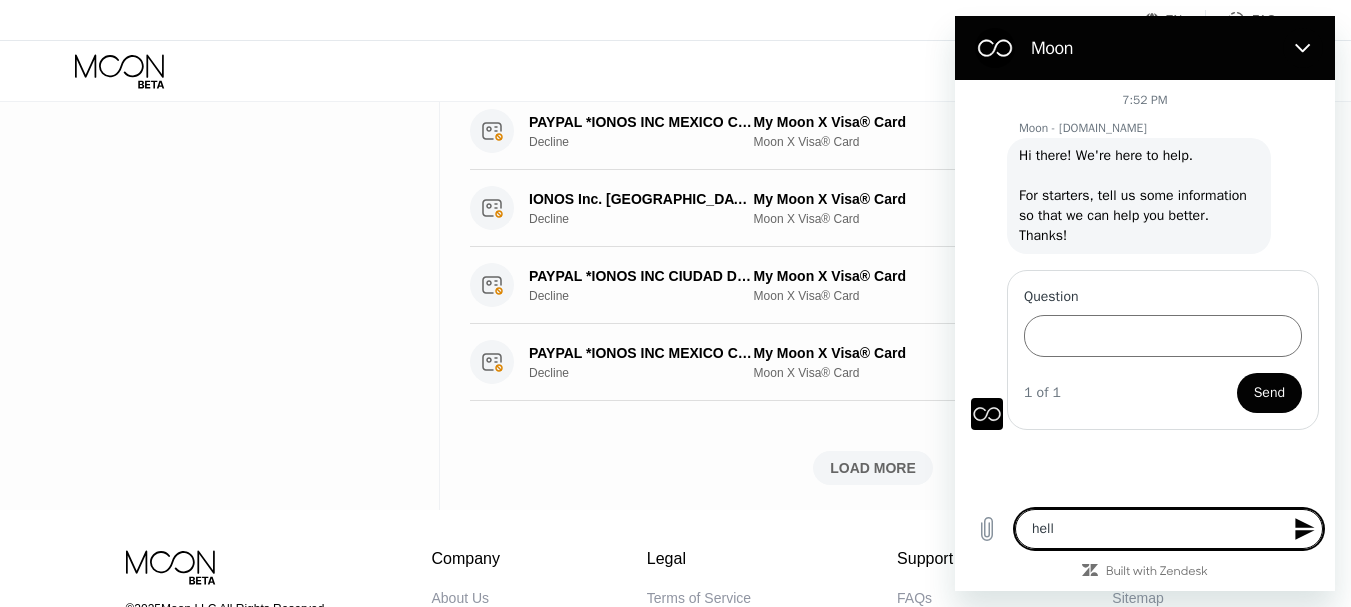 type on "hello" 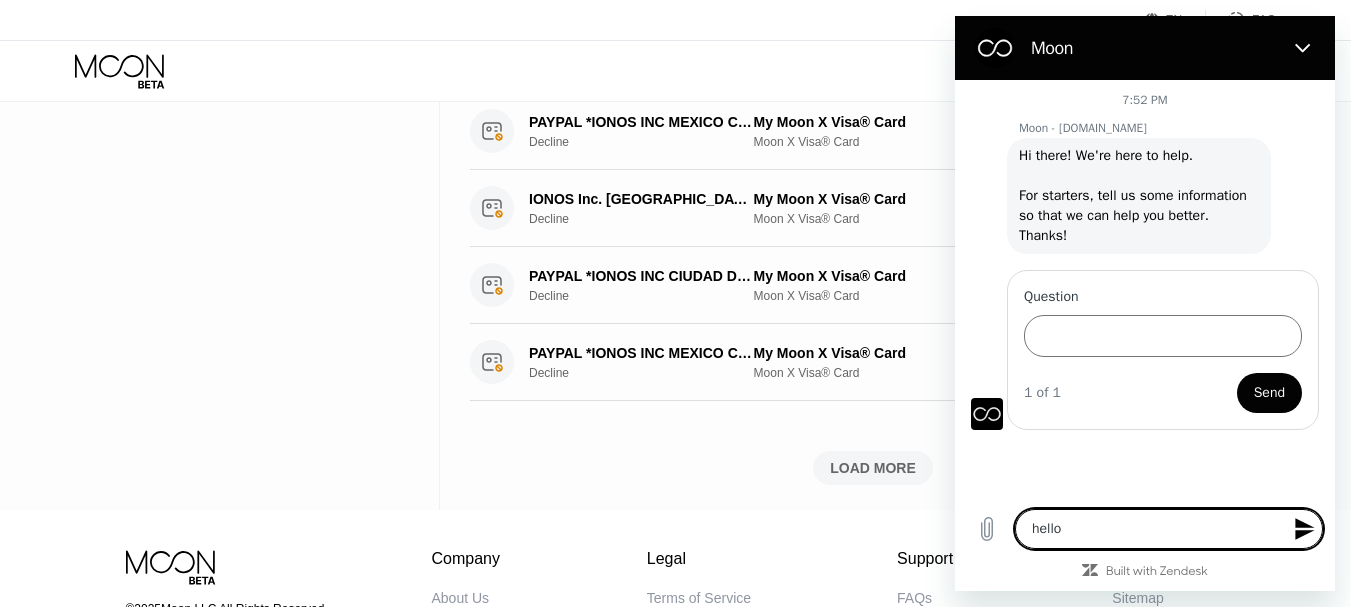 type on "hello" 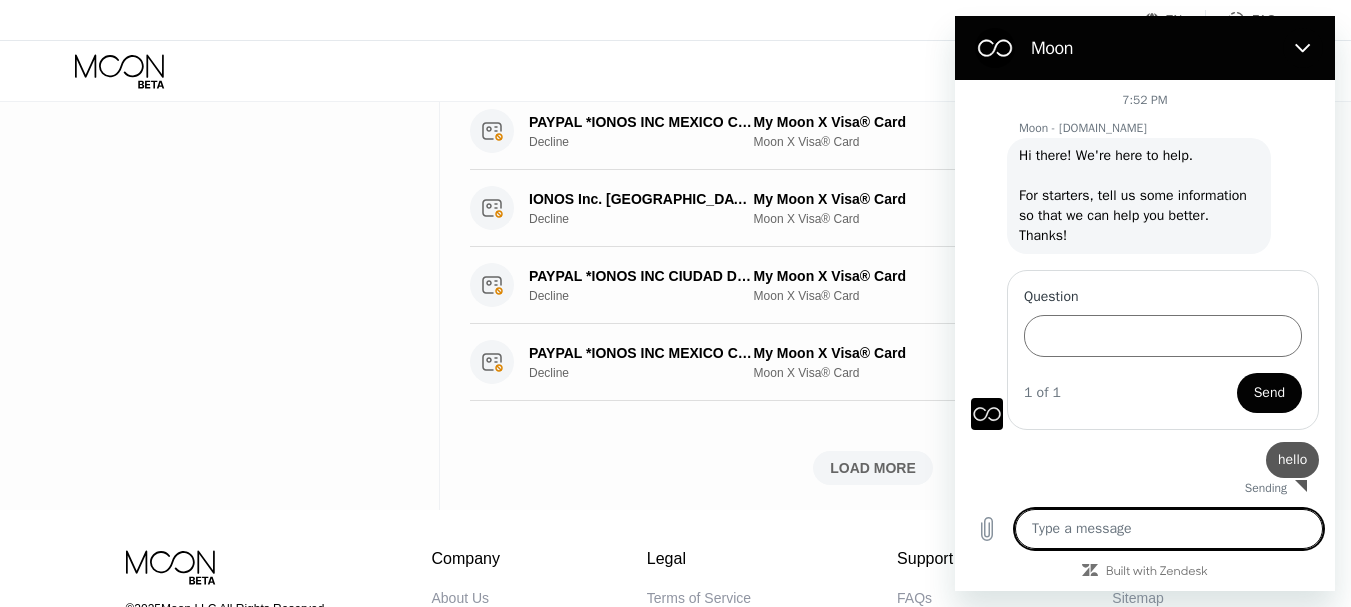 type on "x" 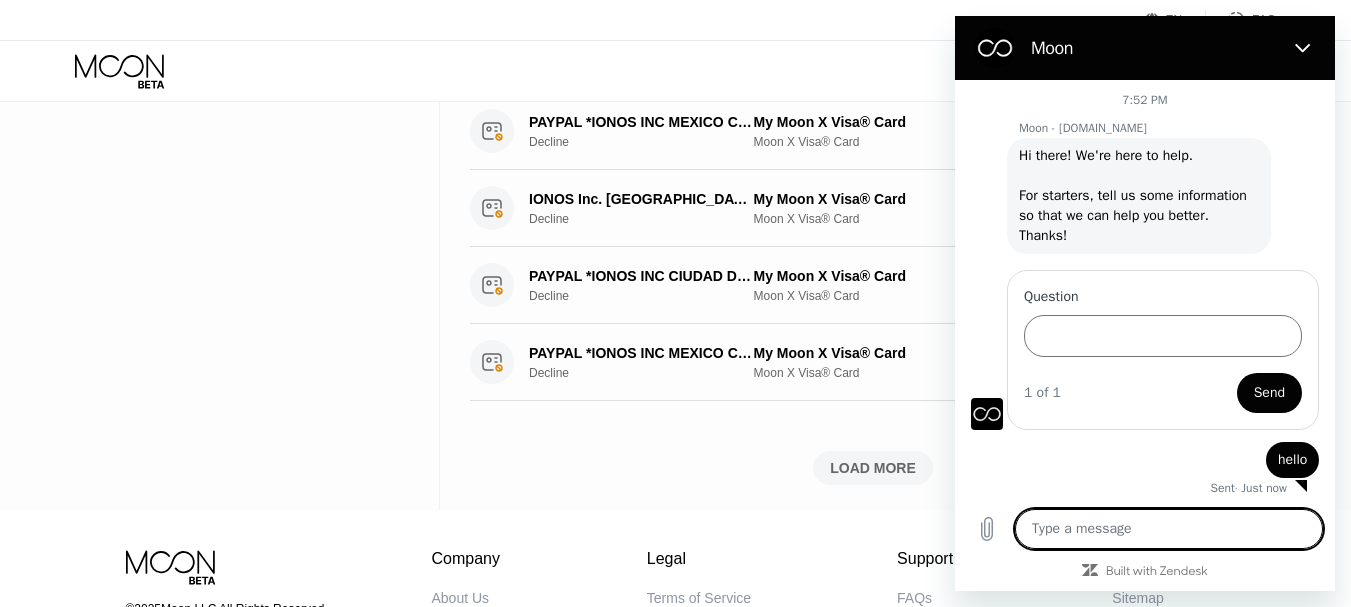 scroll, scrollTop: 4, scrollLeft: 0, axis: vertical 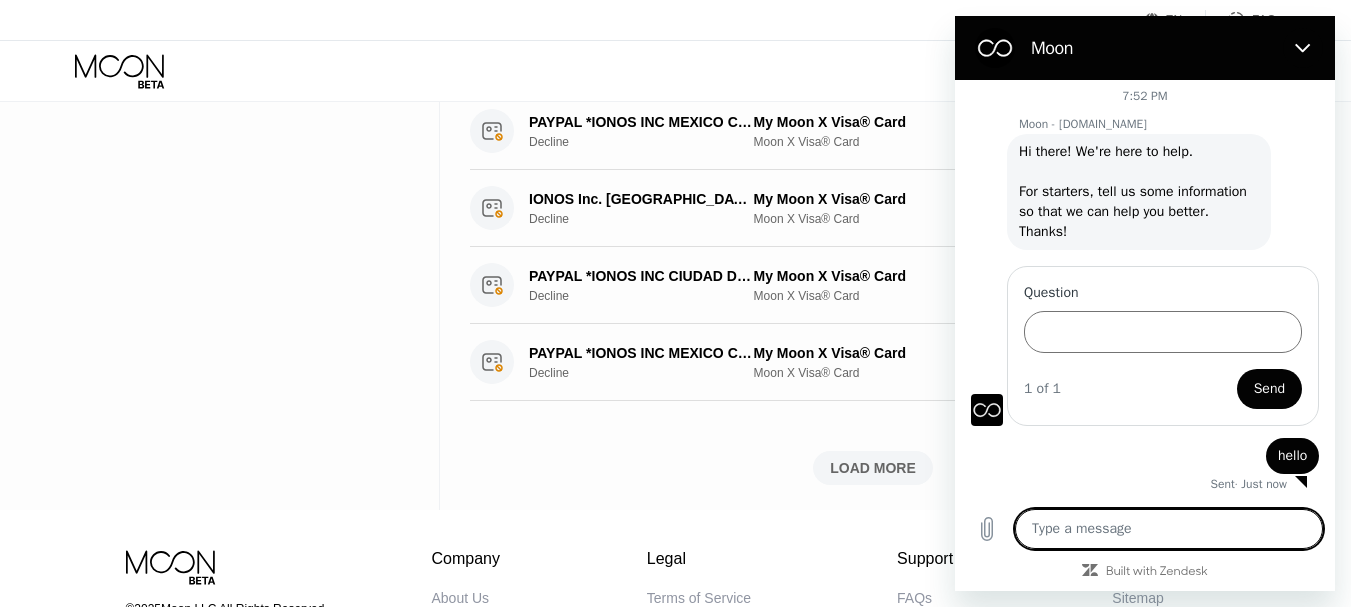type on "M" 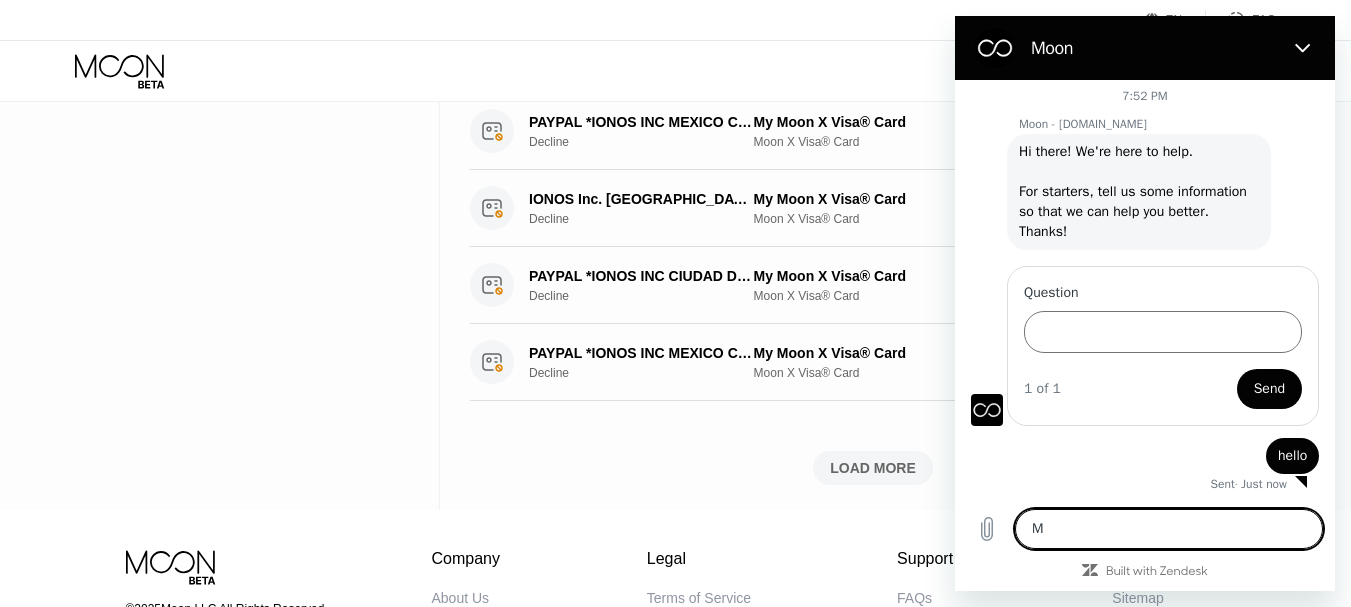 type on "x" 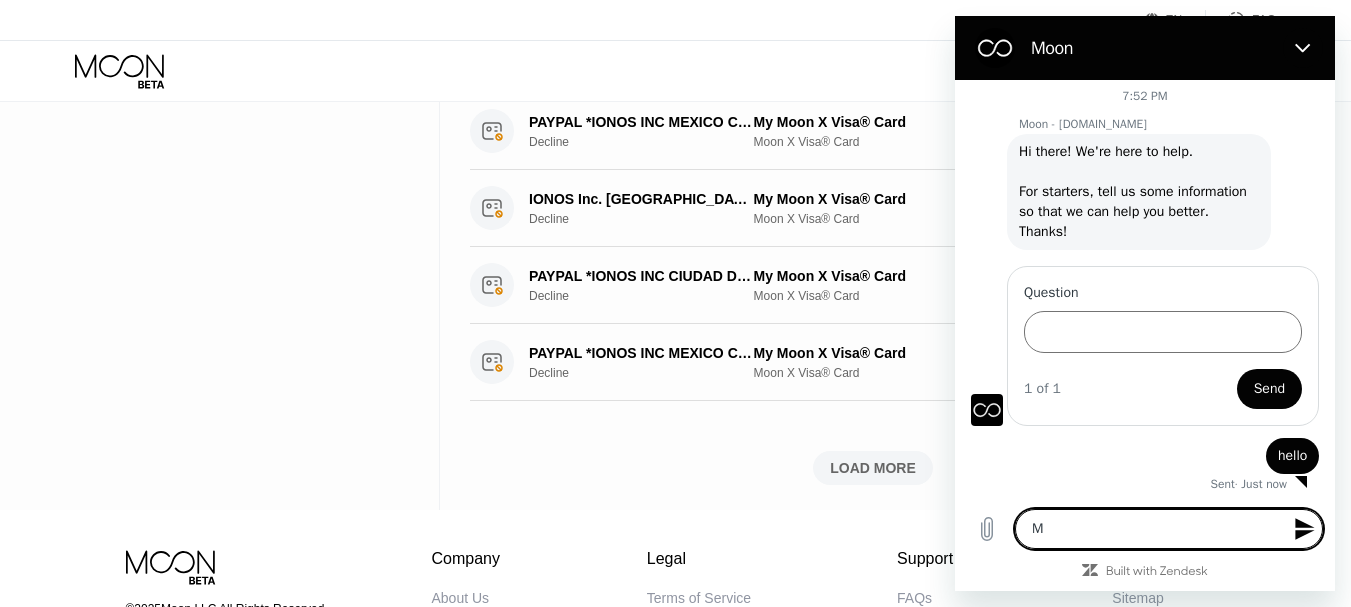 type on "My" 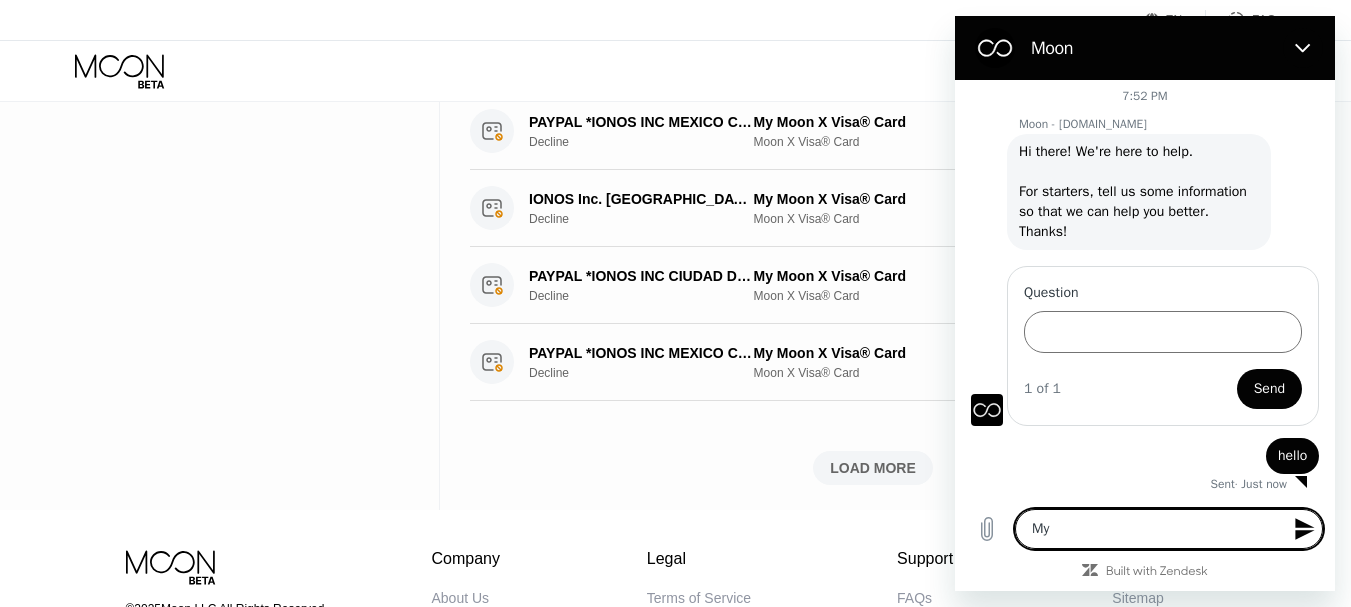 type on "My" 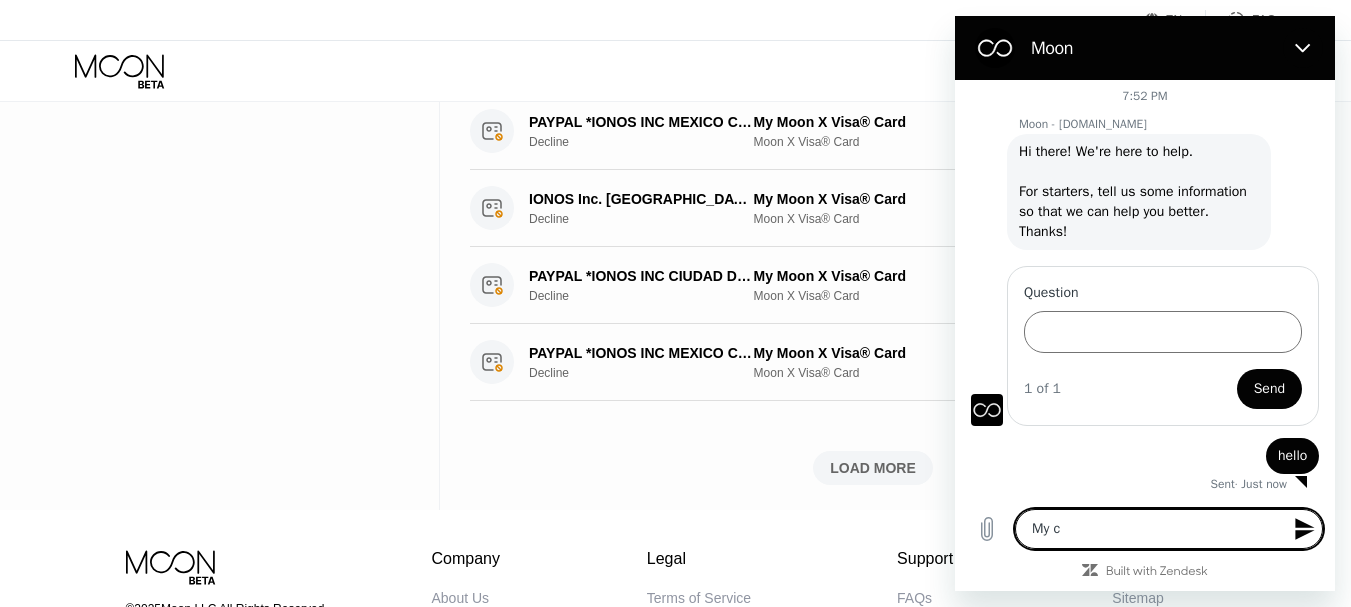 type on "My ca" 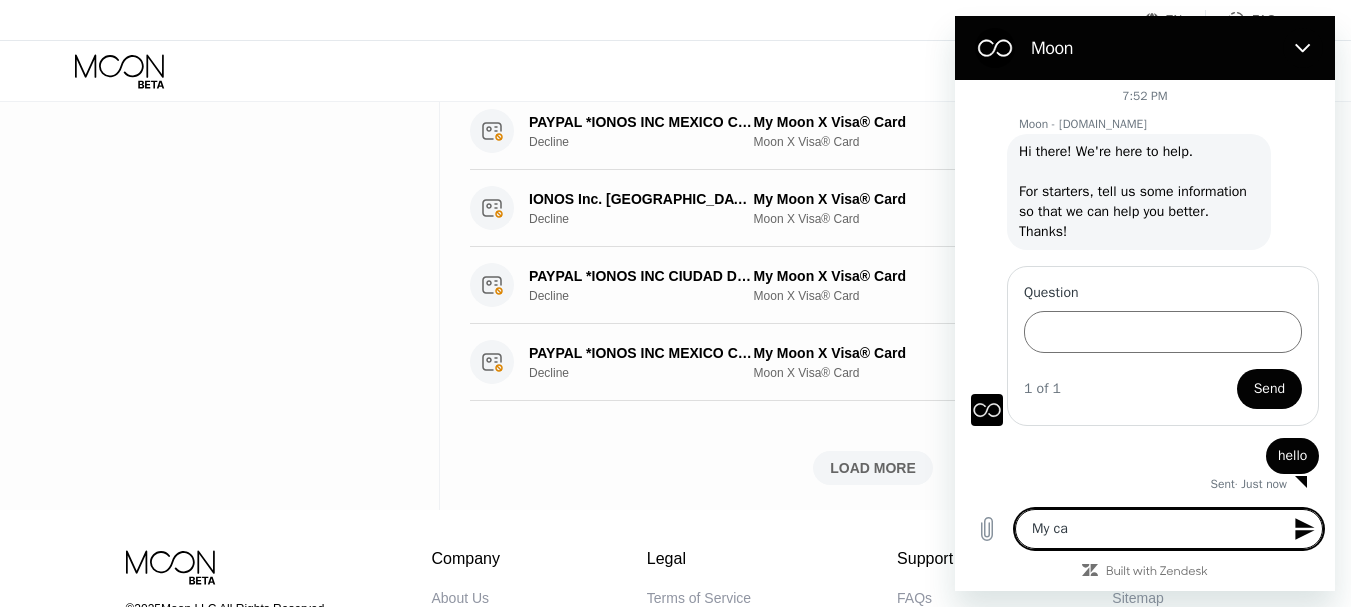 type on "My car" 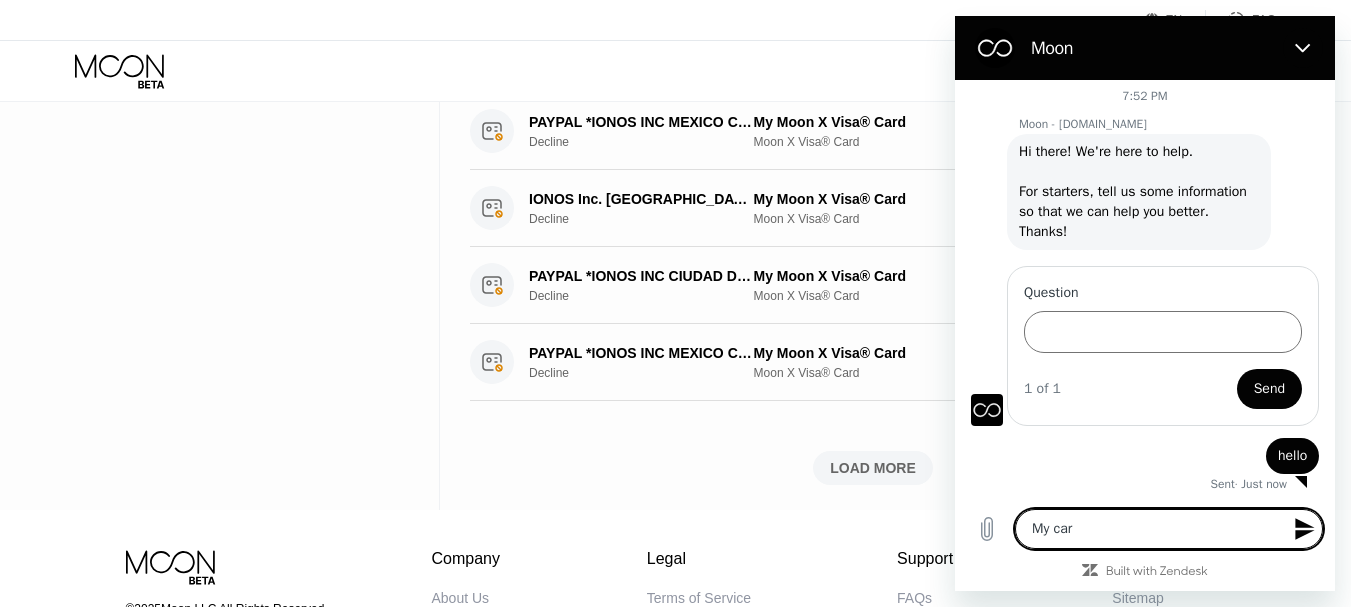 type on "My card" 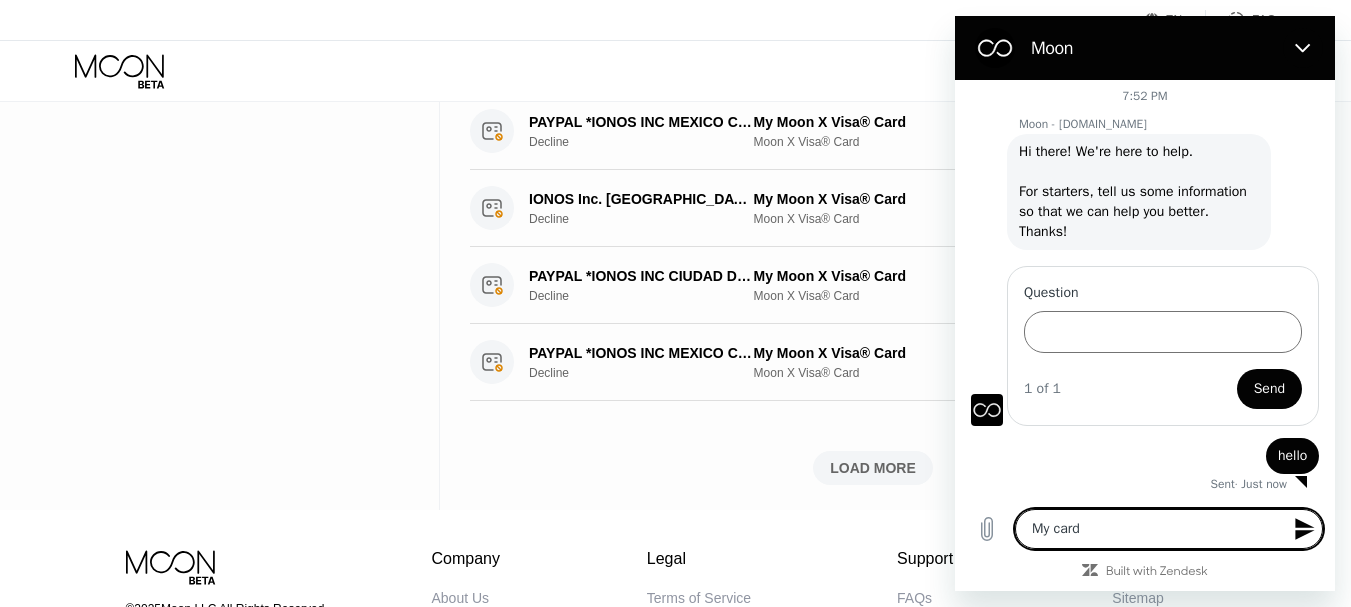 type on "My card" 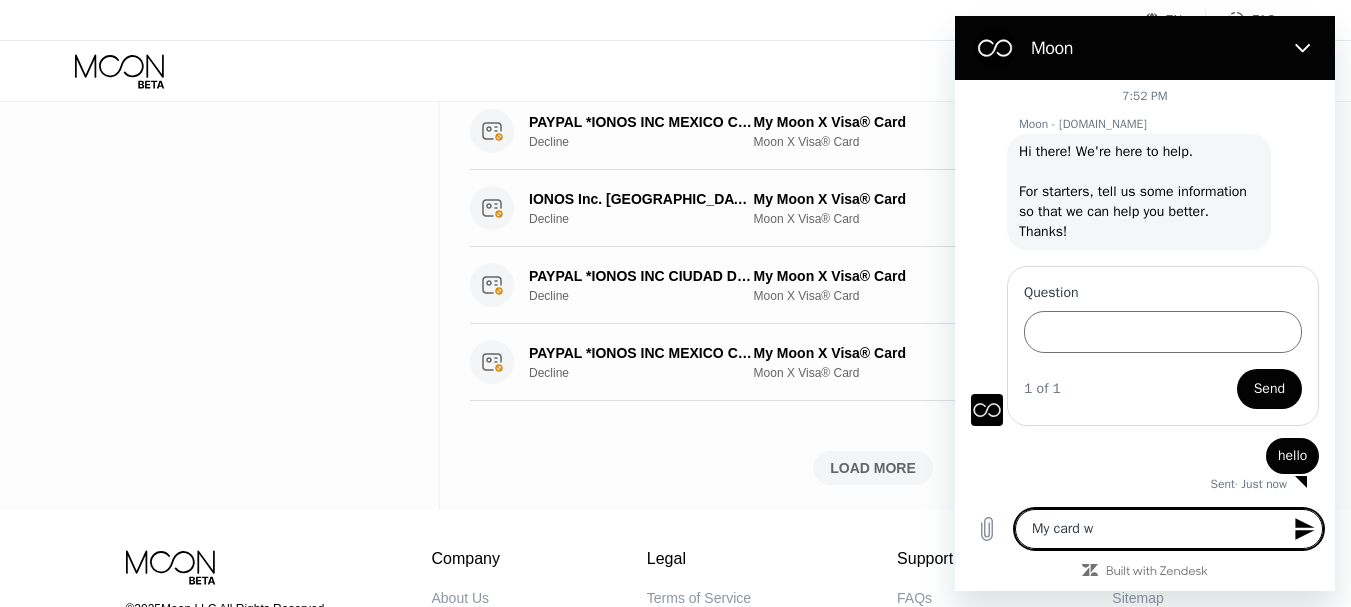 type on "My card wa" 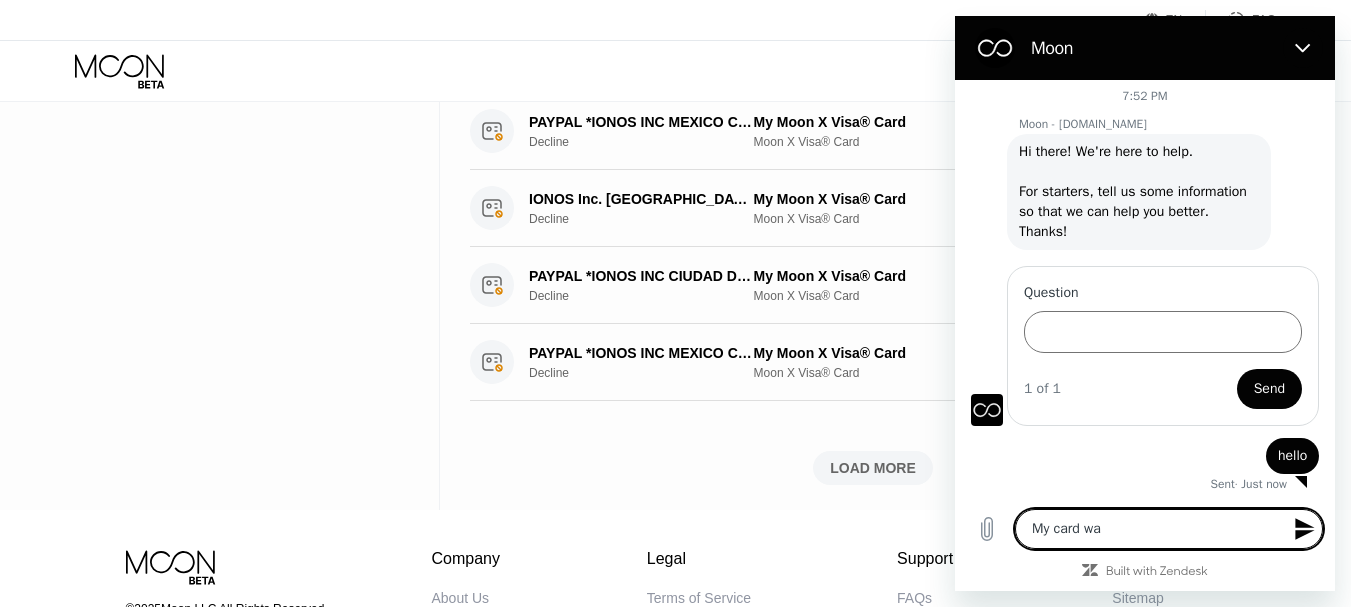 type on "My card was" 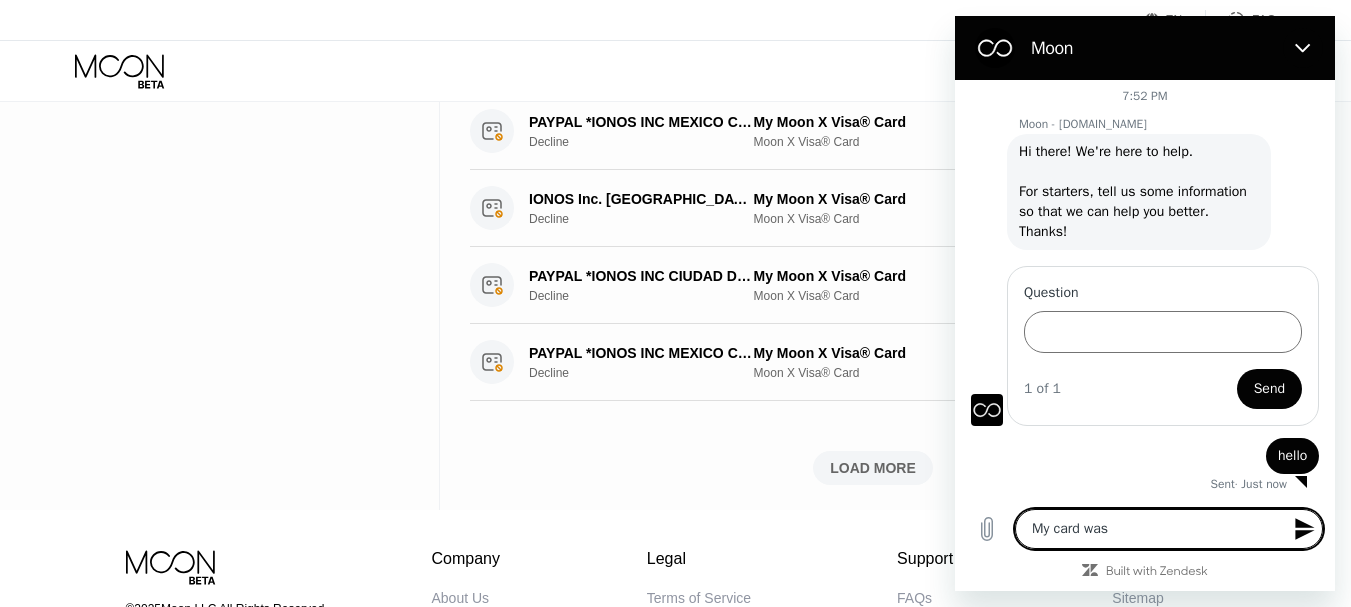 type on "My card was" 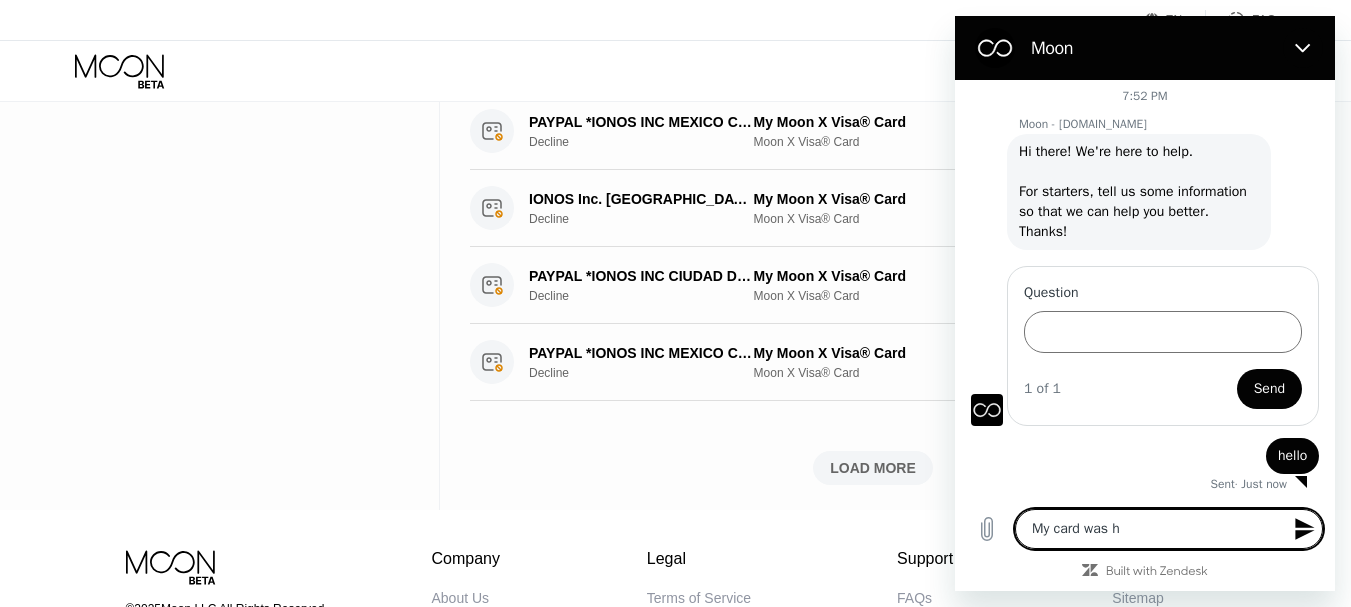 type on "My card was" 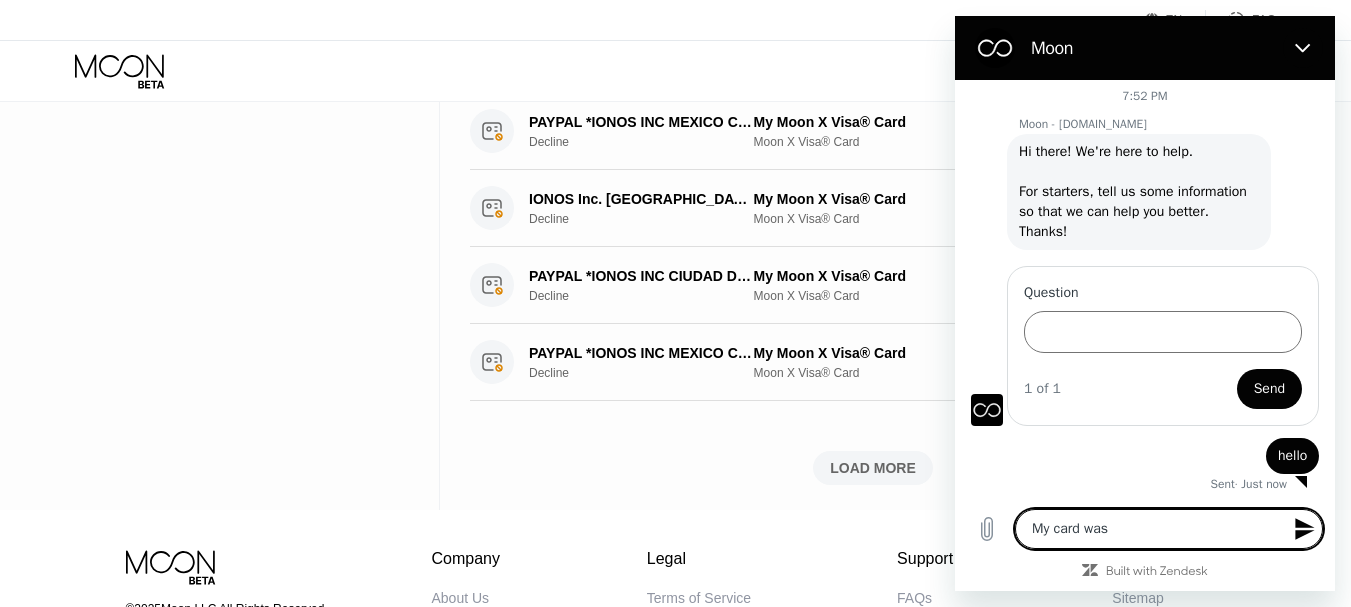 type on "My card was c" 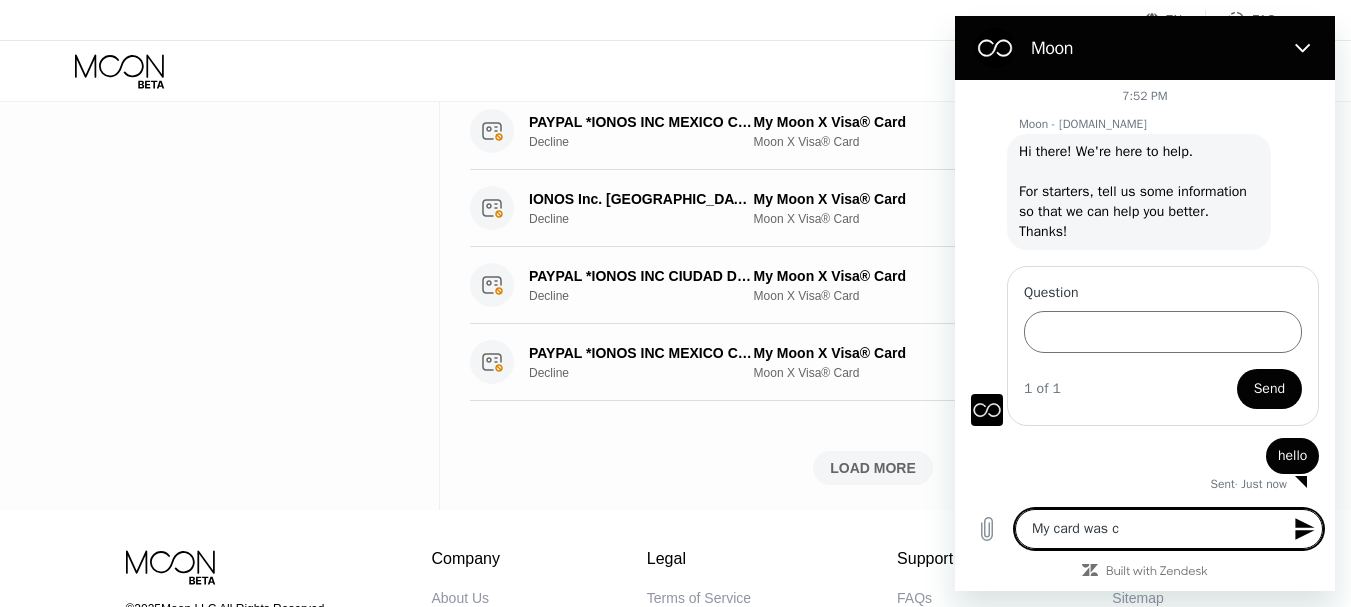 type on "My card was ch" 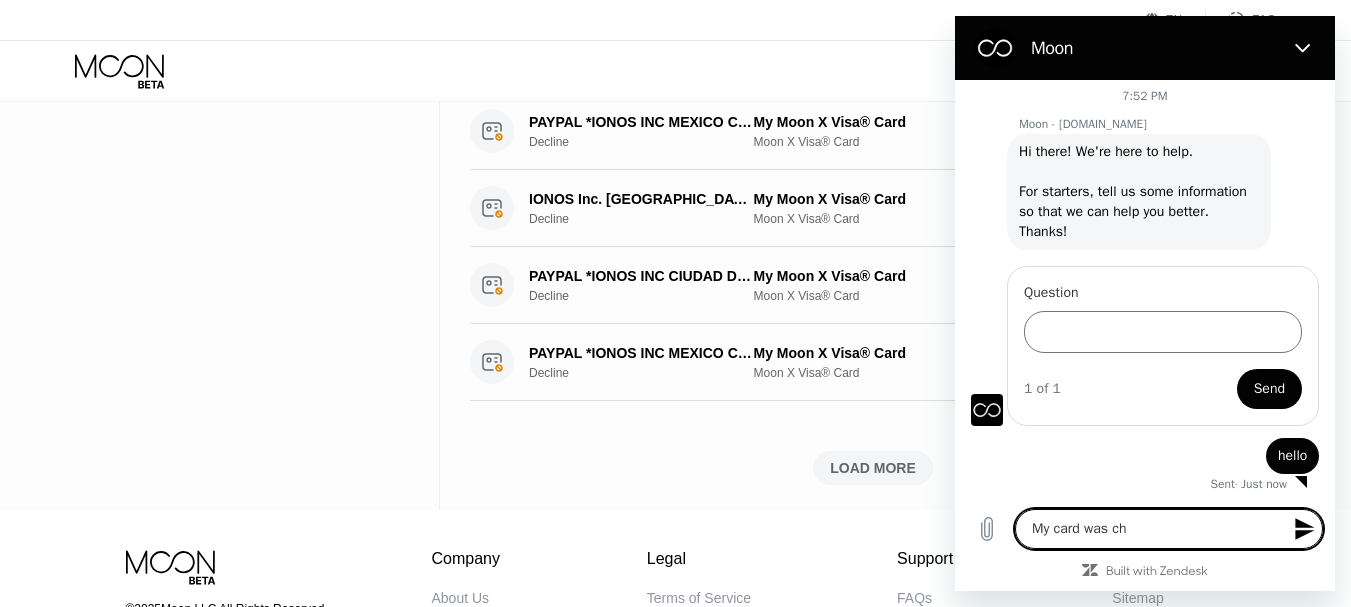 type on "x" 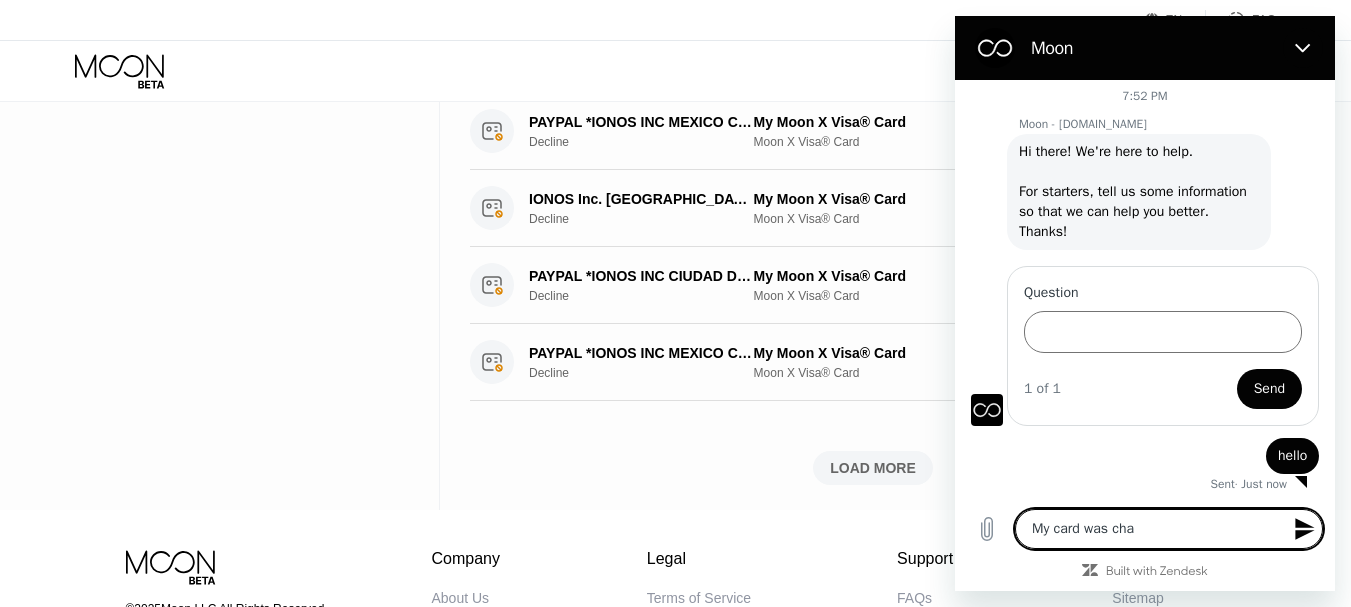 type on "x" 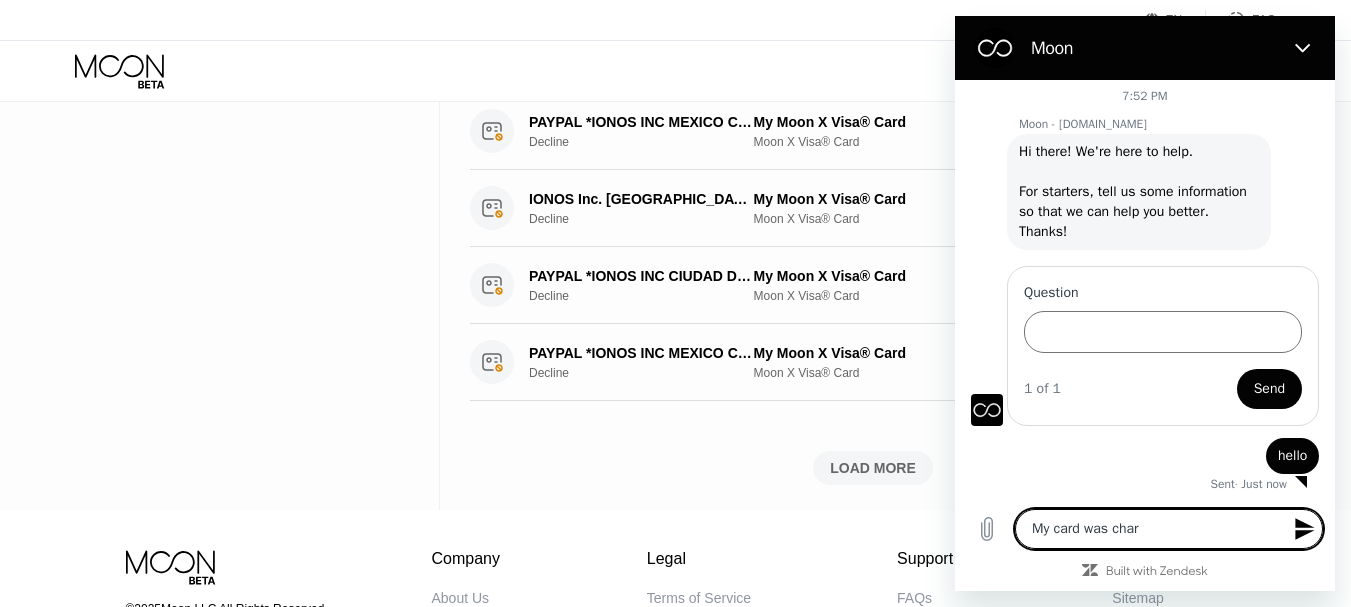 type on "My card was chare" 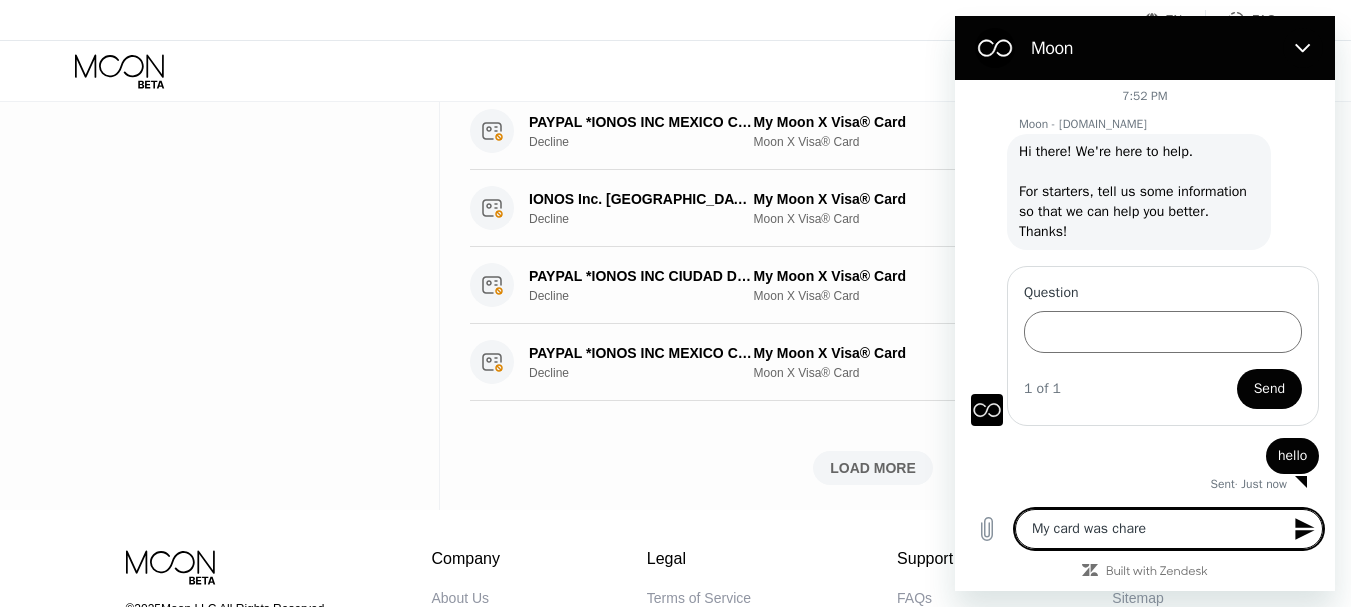 type on "My card was char" 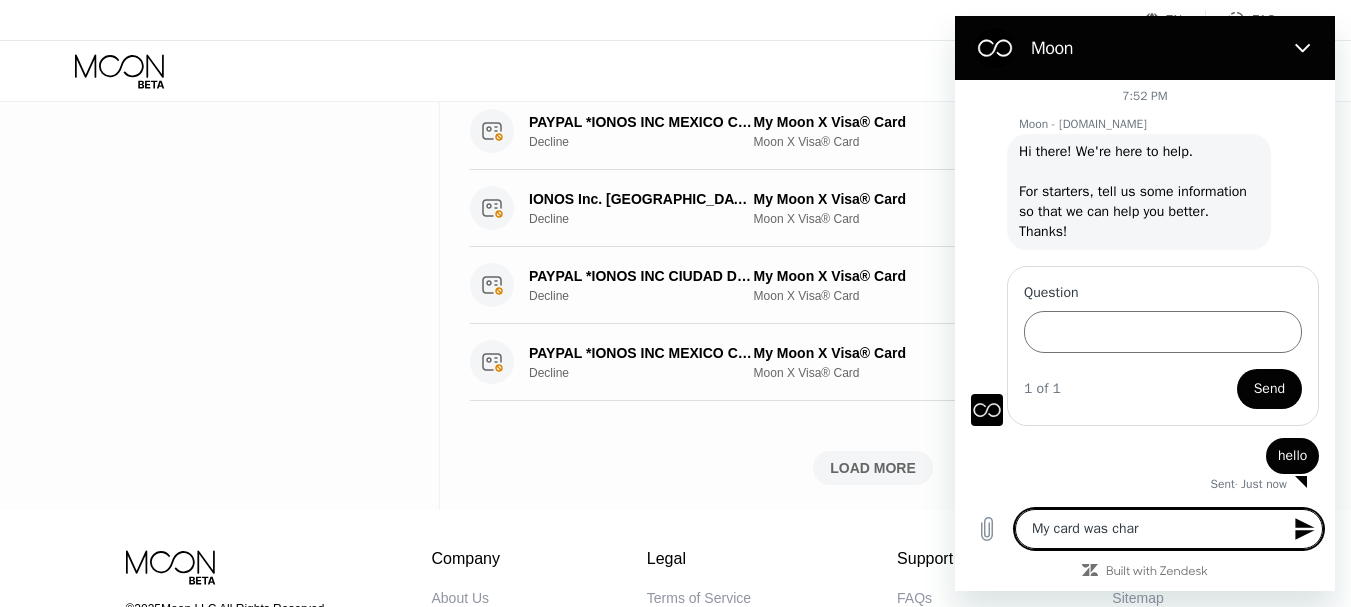 type on "My card was charg" 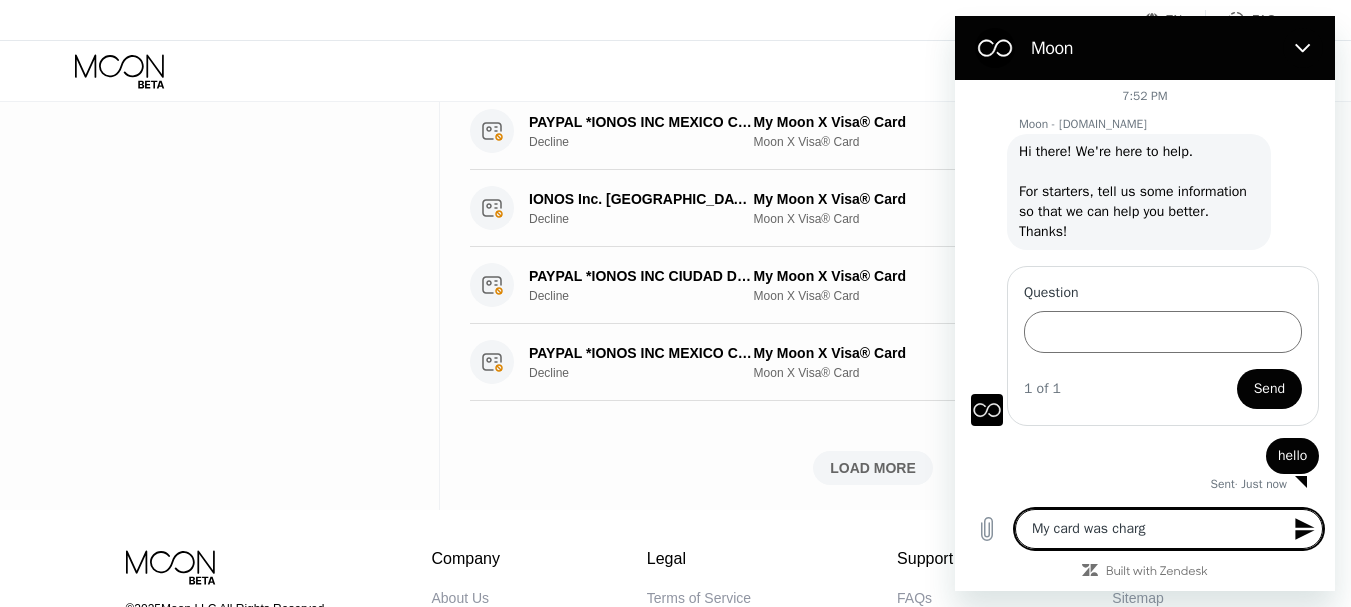 type on "My card was charge" 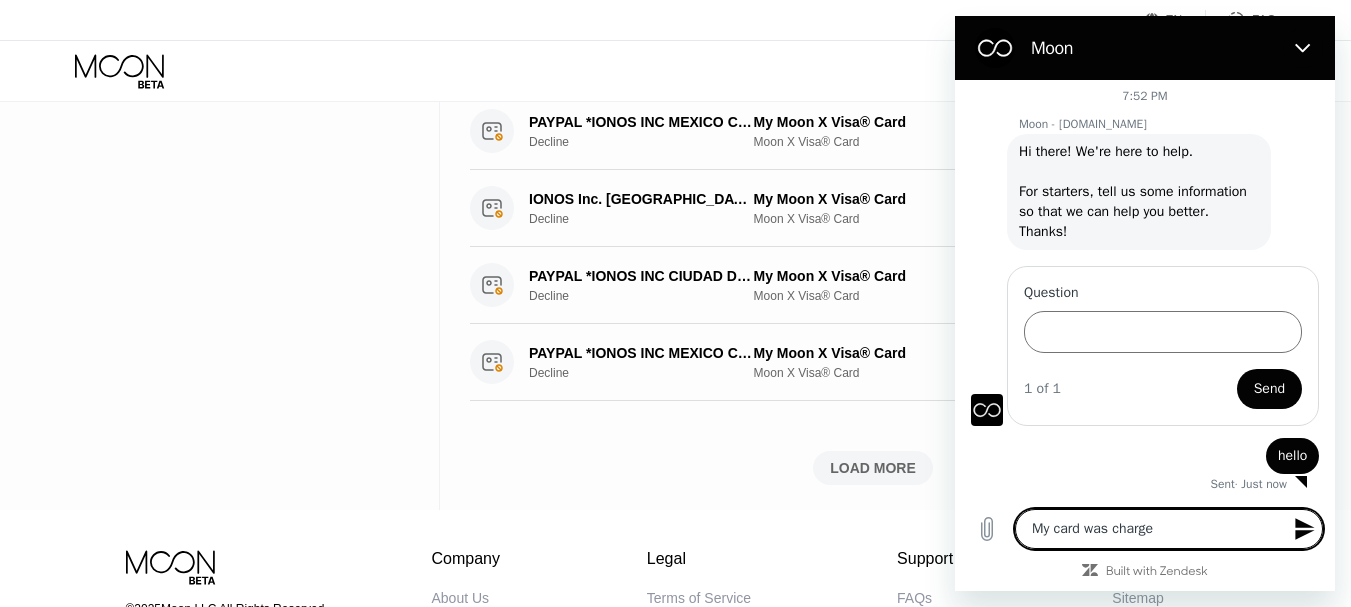 type on "My card was charged" 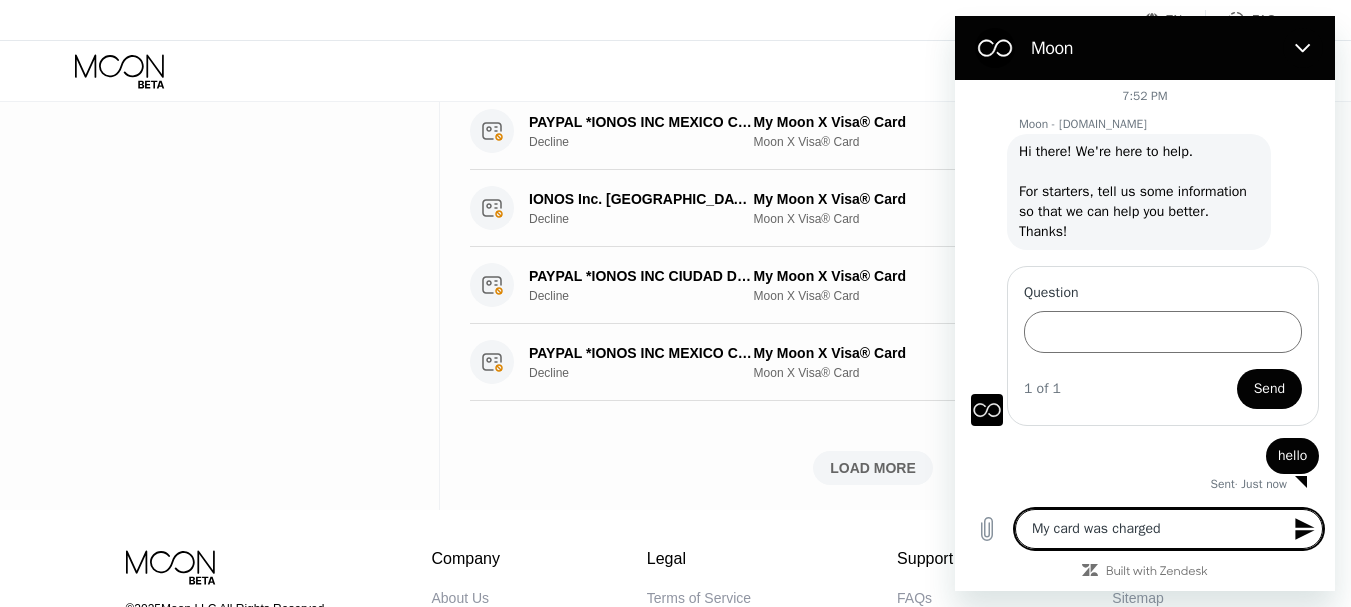 type on "My card was charged" 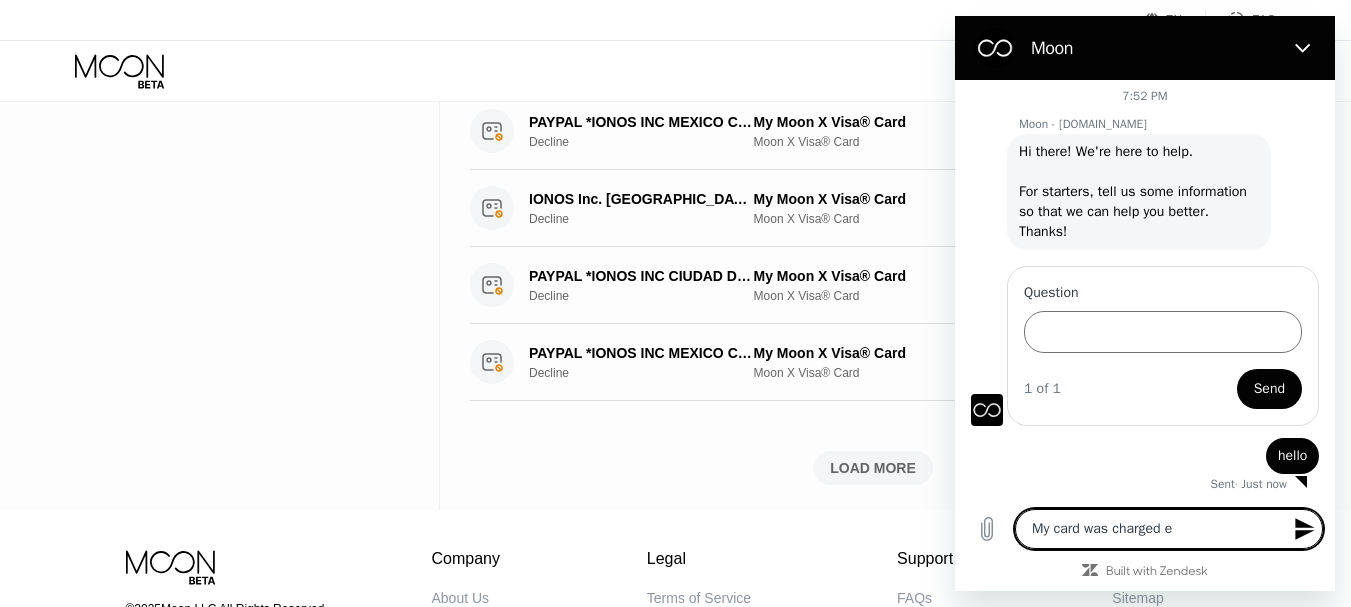 type on "My card was charged ev" 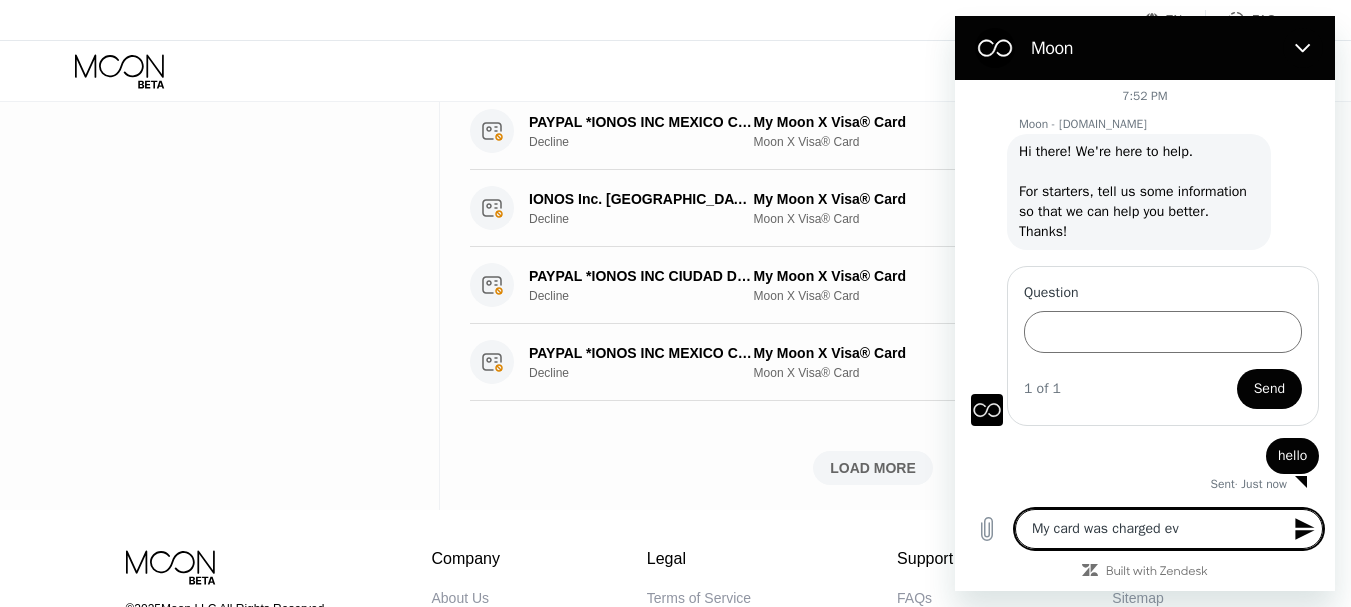 type on "My card was charged [PERSON_NAME]" 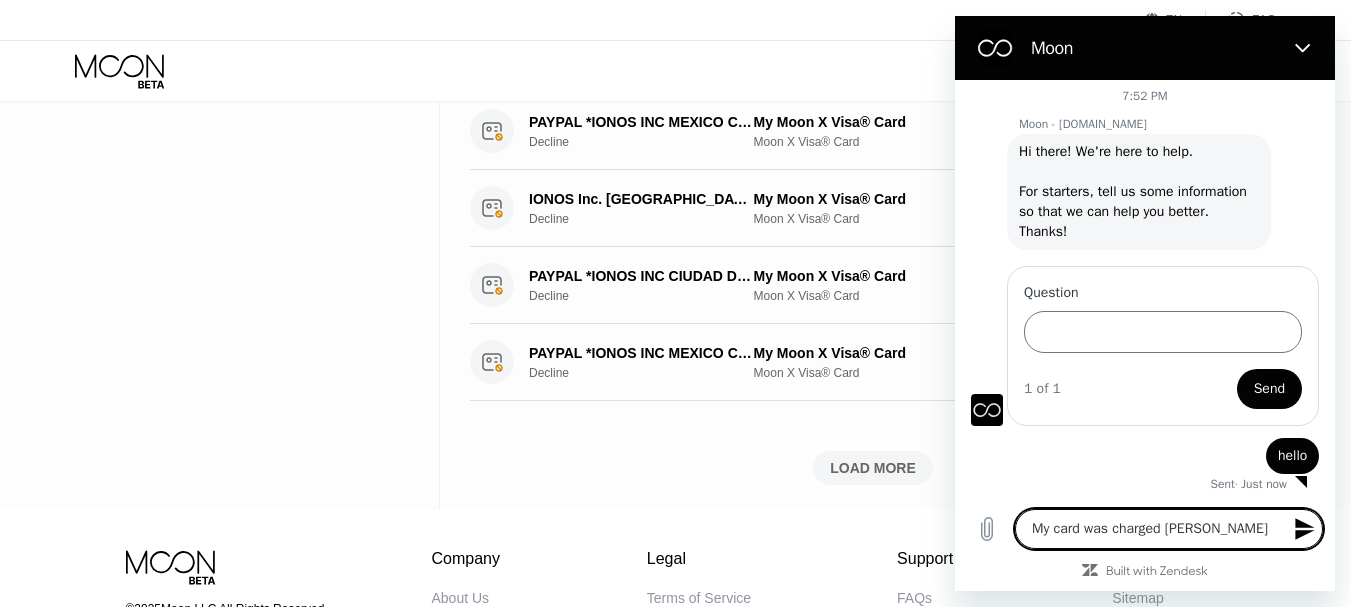 type on "My card was charged even" 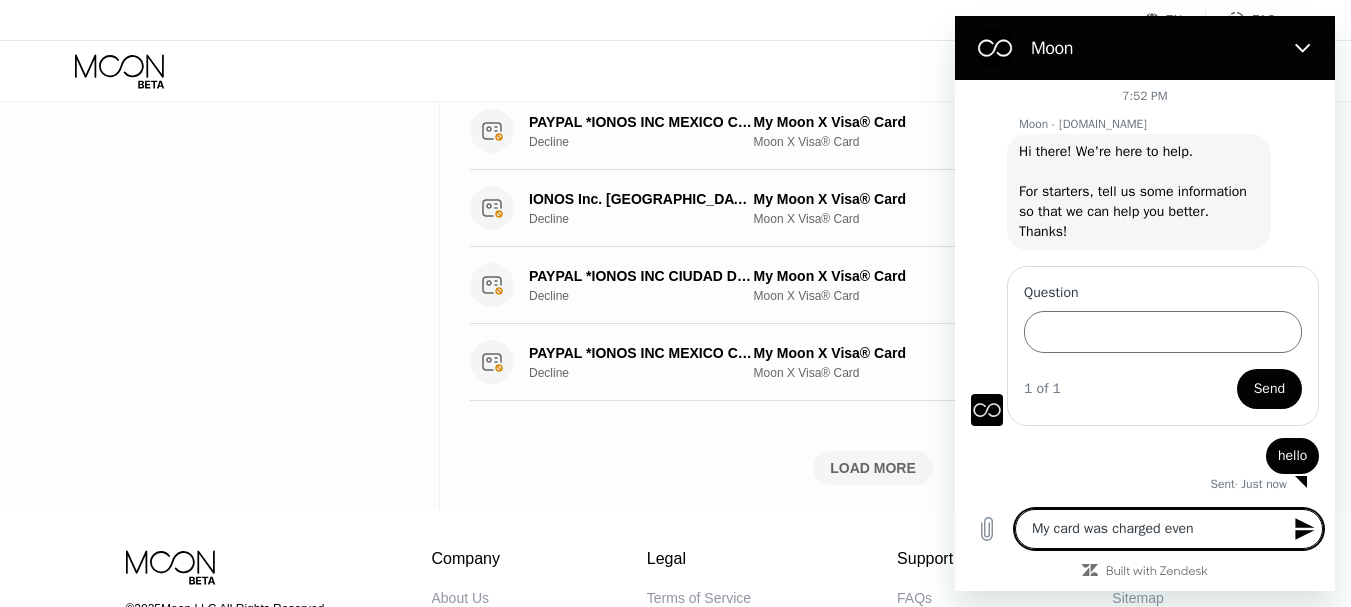 type on "My card was charged even" 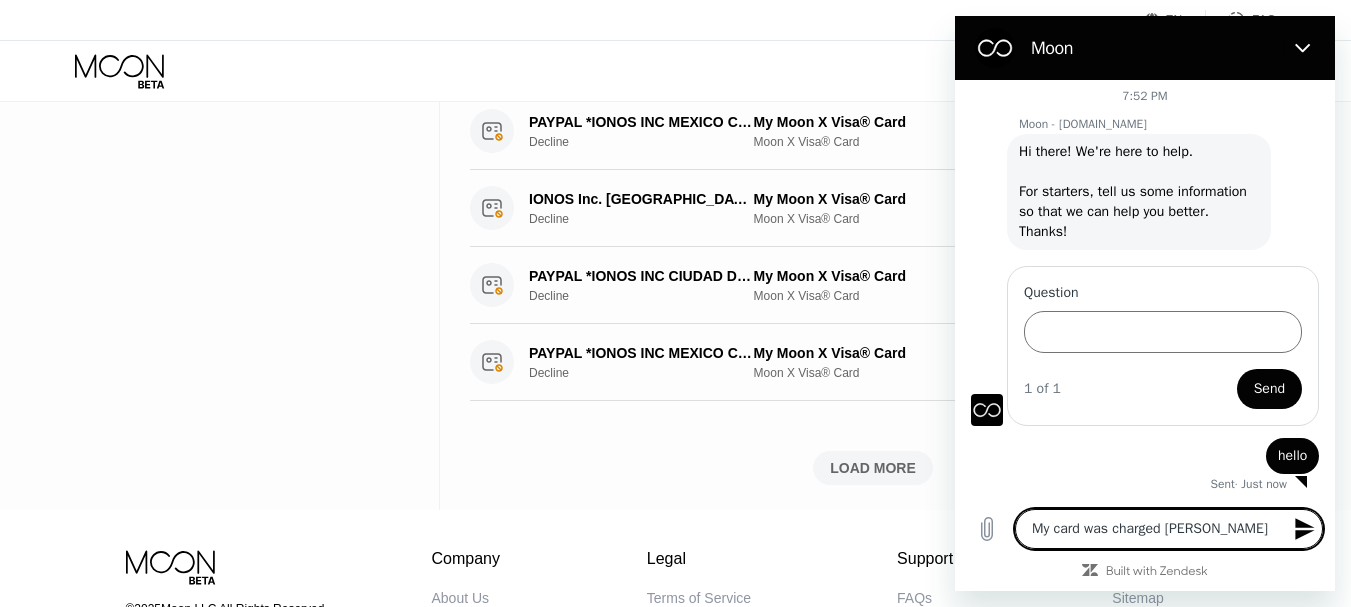 type on "My card was charged ev" 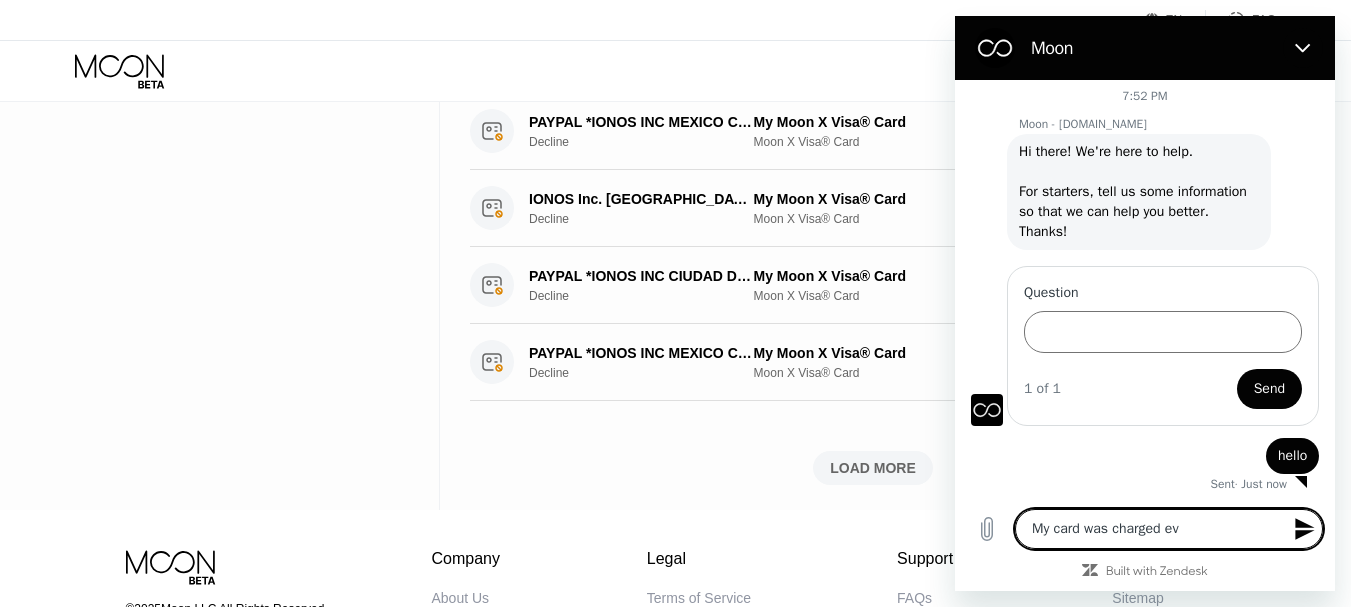 type on "My card was charged e" 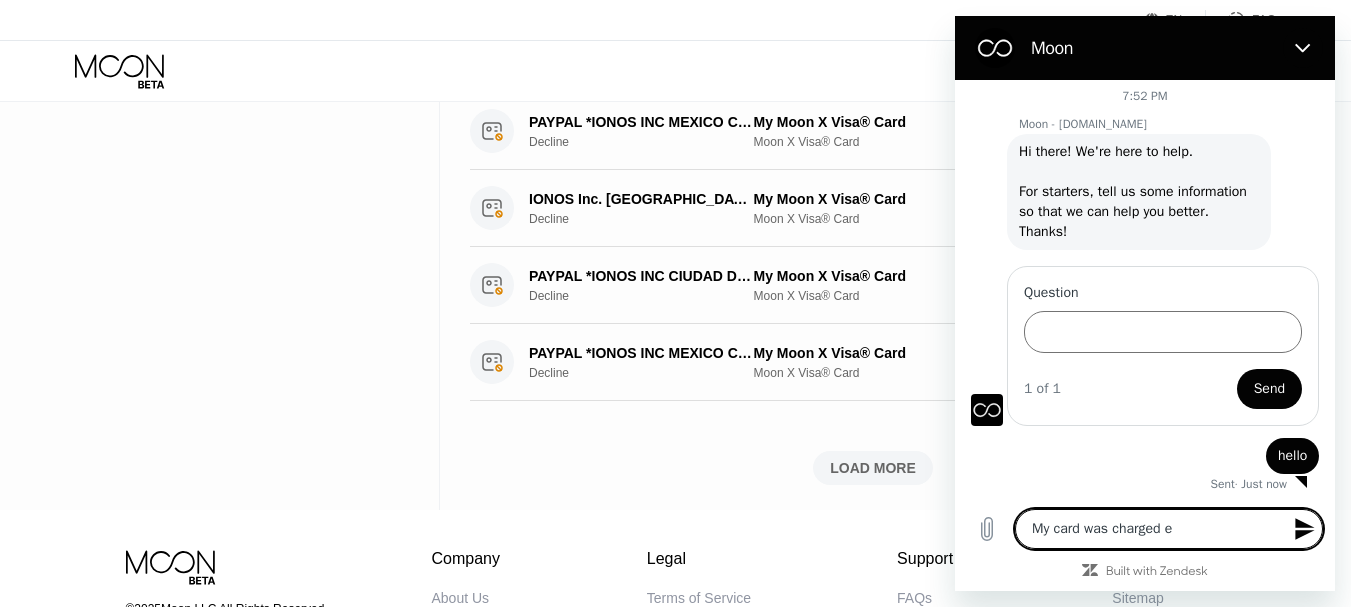 type on "My card was charged" 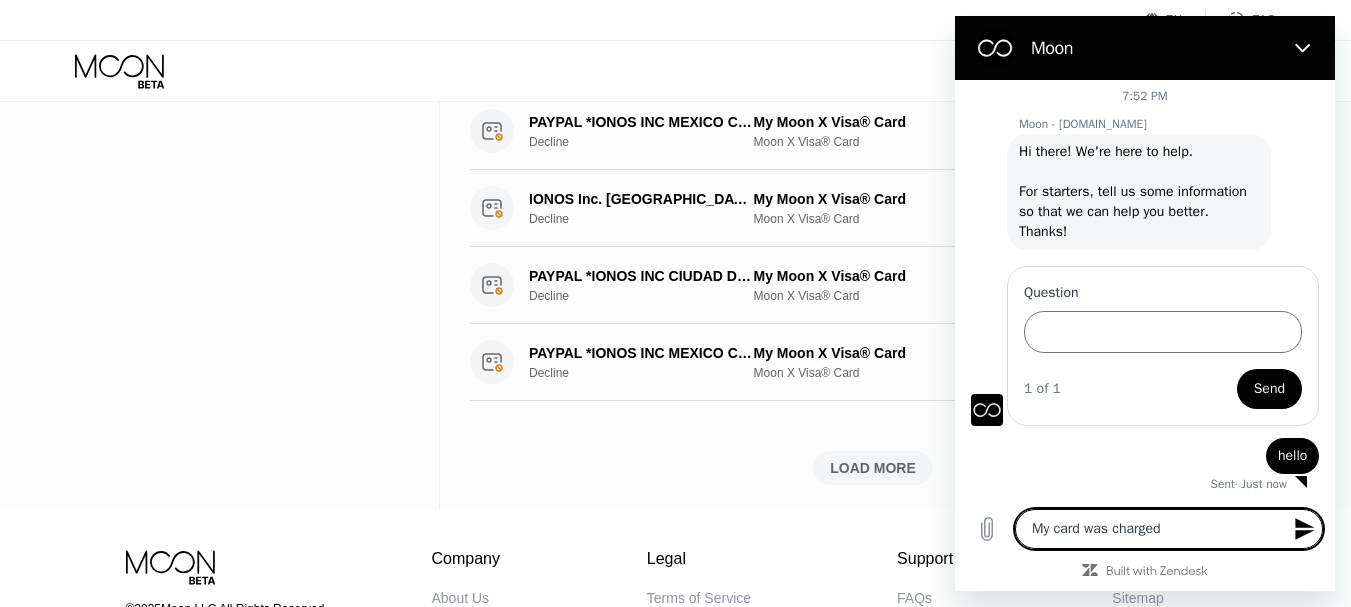 type on "My card was charged e" 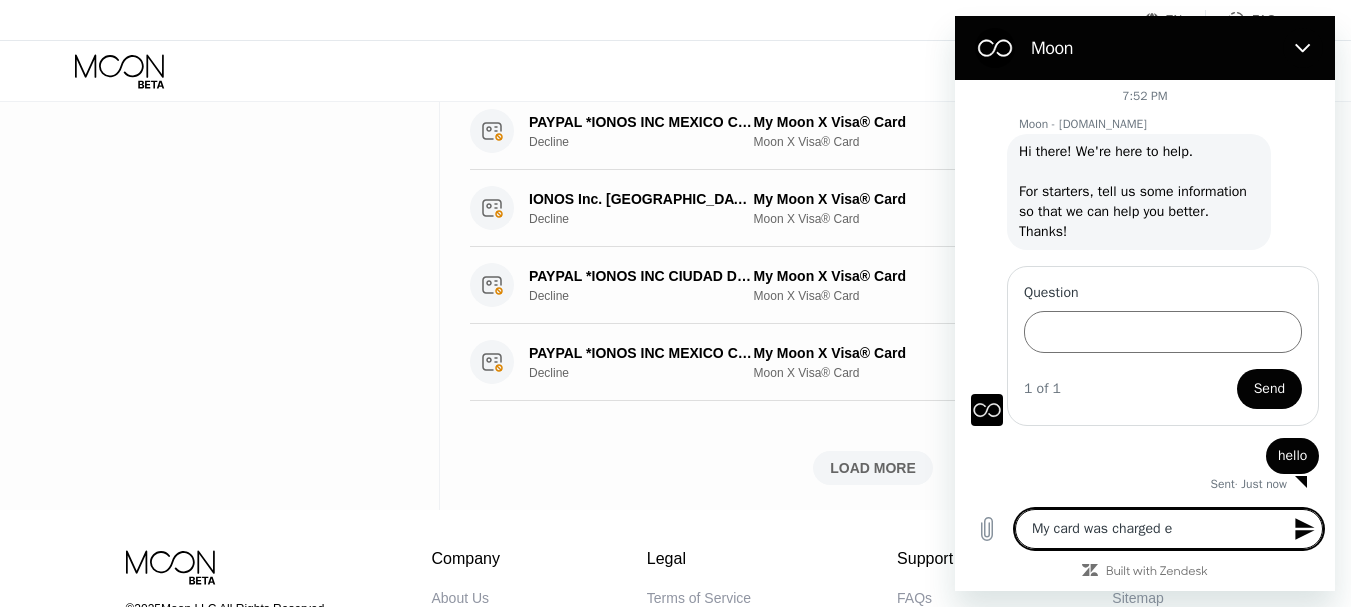 type on "My card was charged ev" 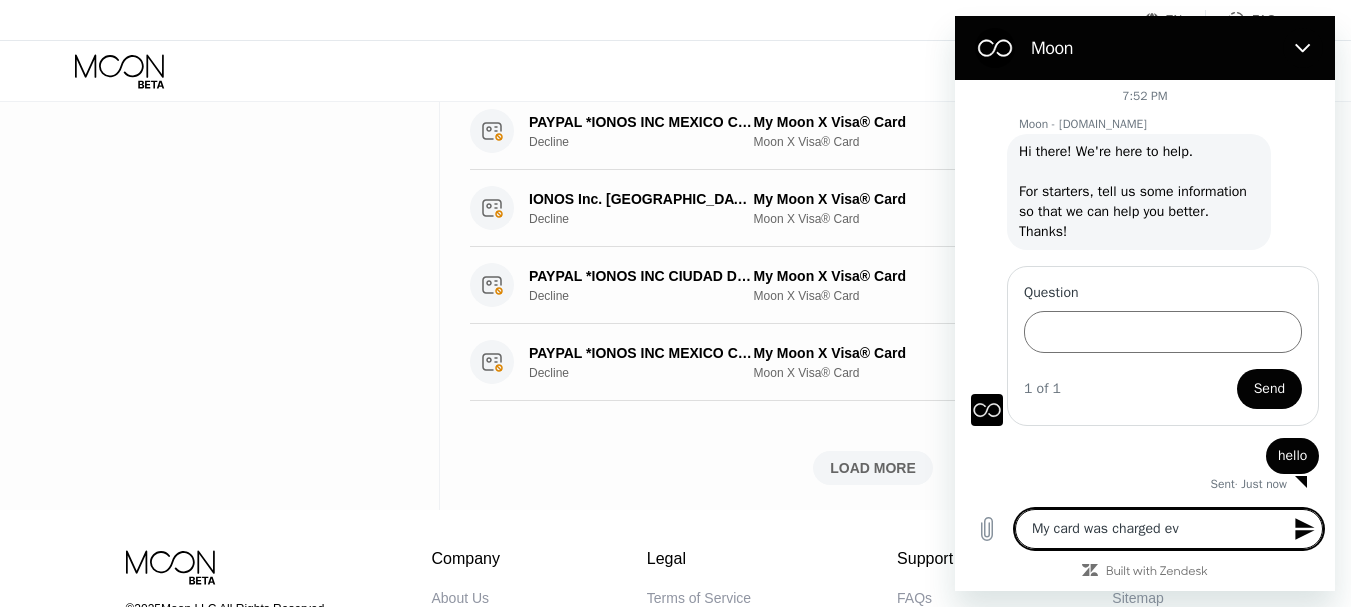 type on "My card was charged [PERSON_NAME]" 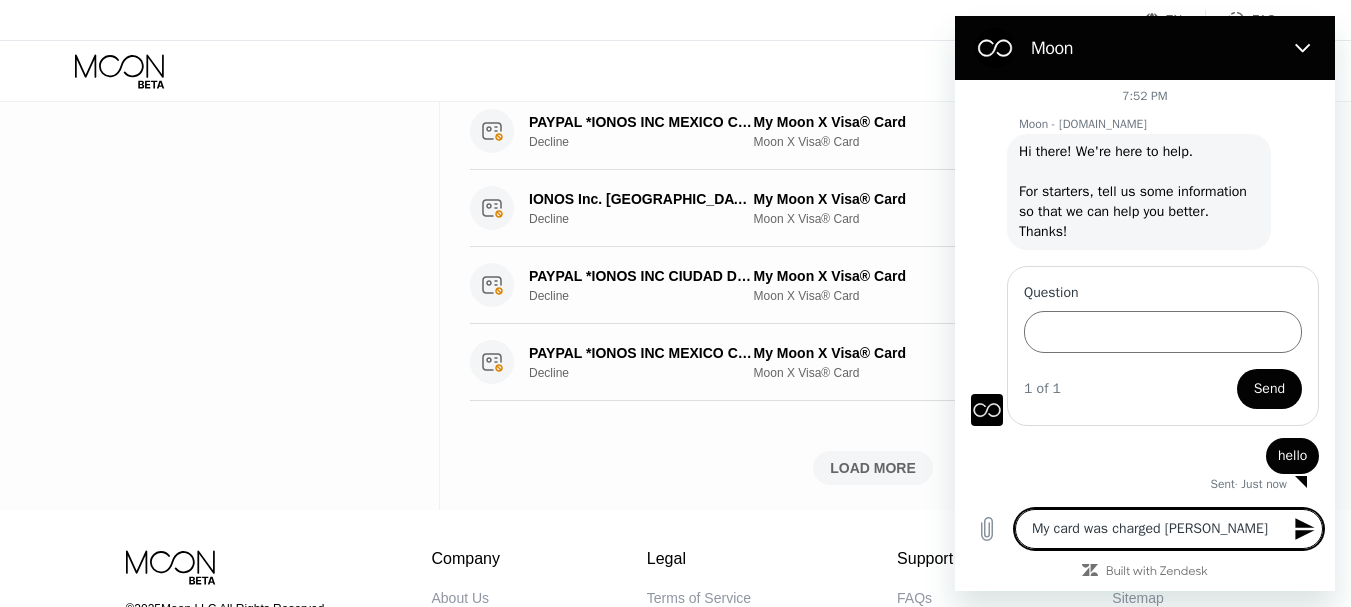 type on "My card was charged even" 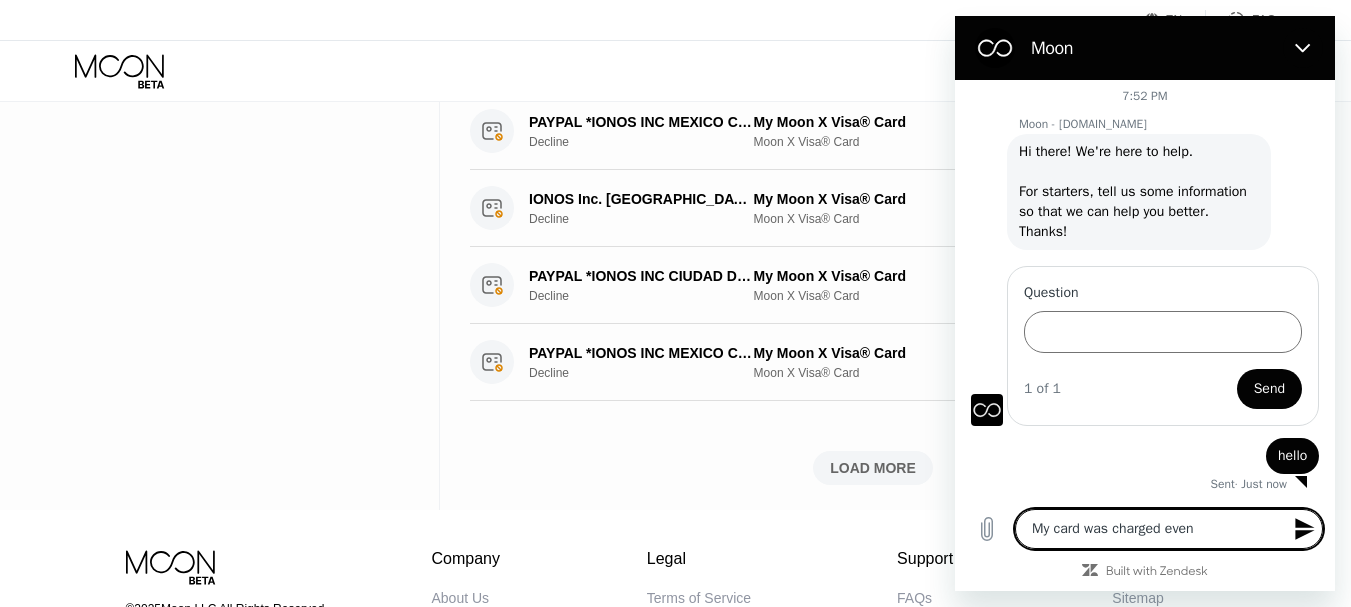 type on "x" 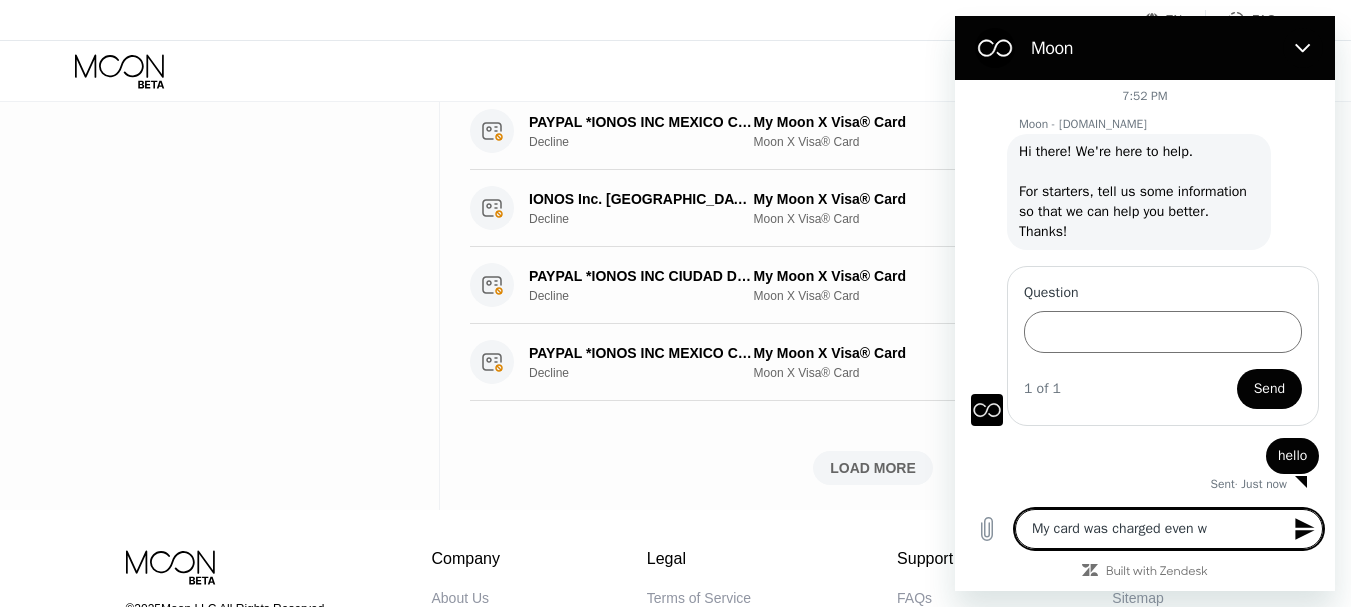 type on "My card was charged even wh" 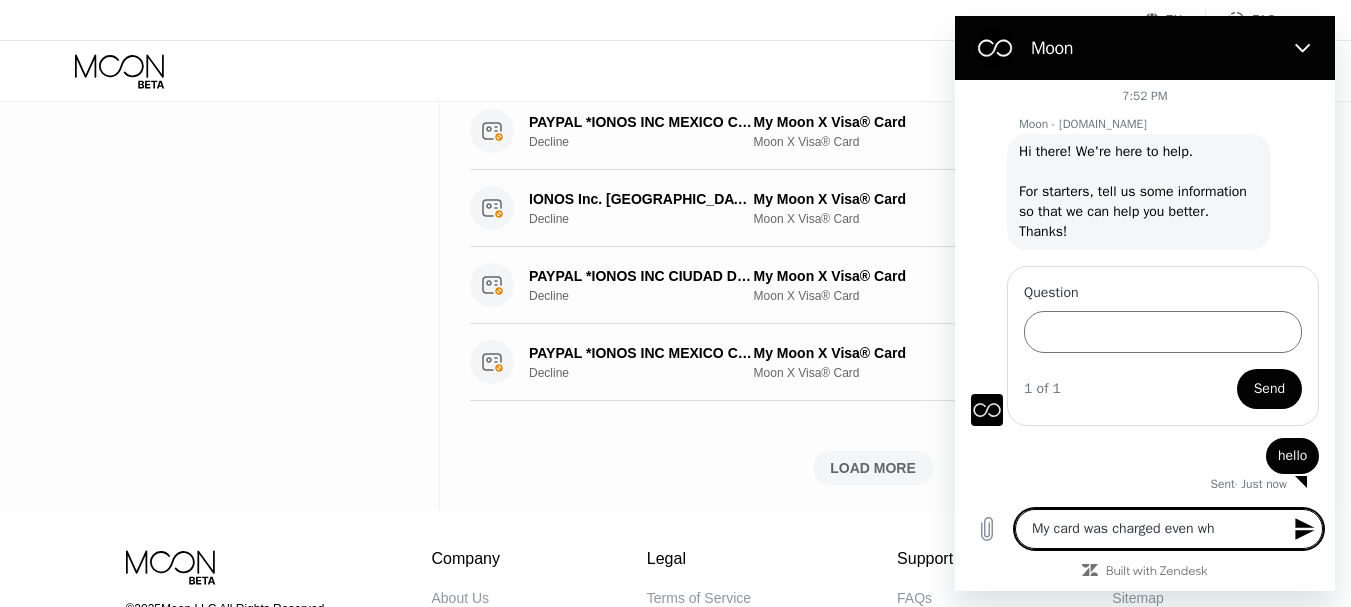 type on "My card was charged even whe" 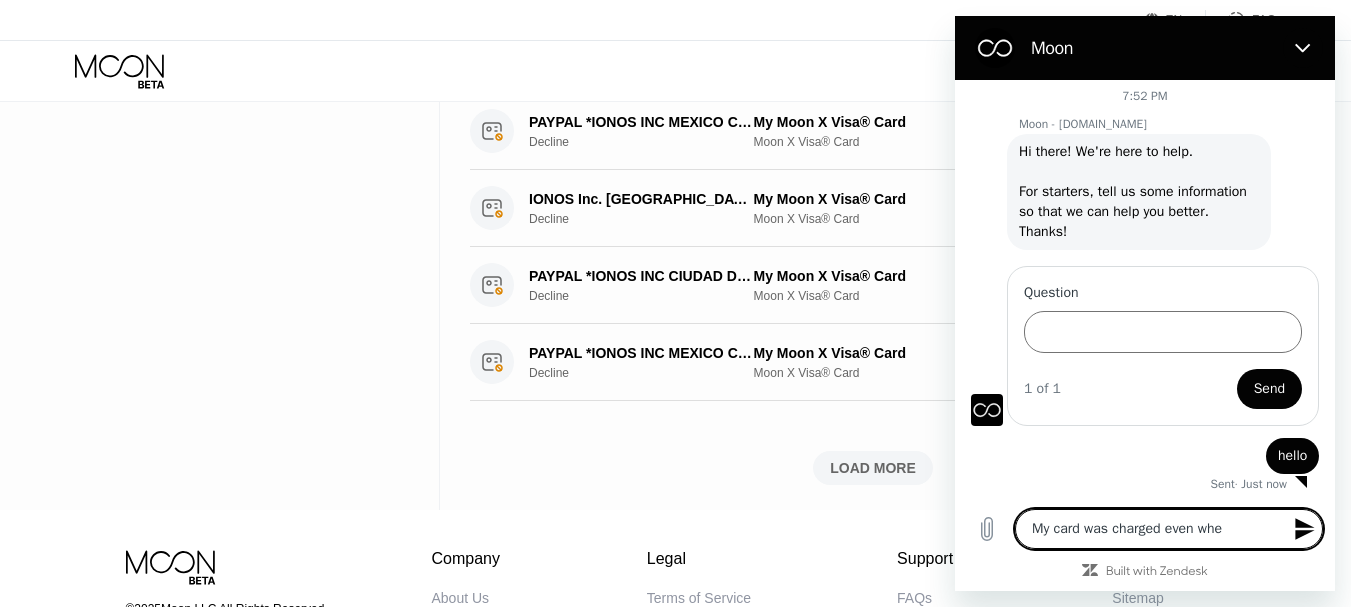 type on "My card was charged even when" 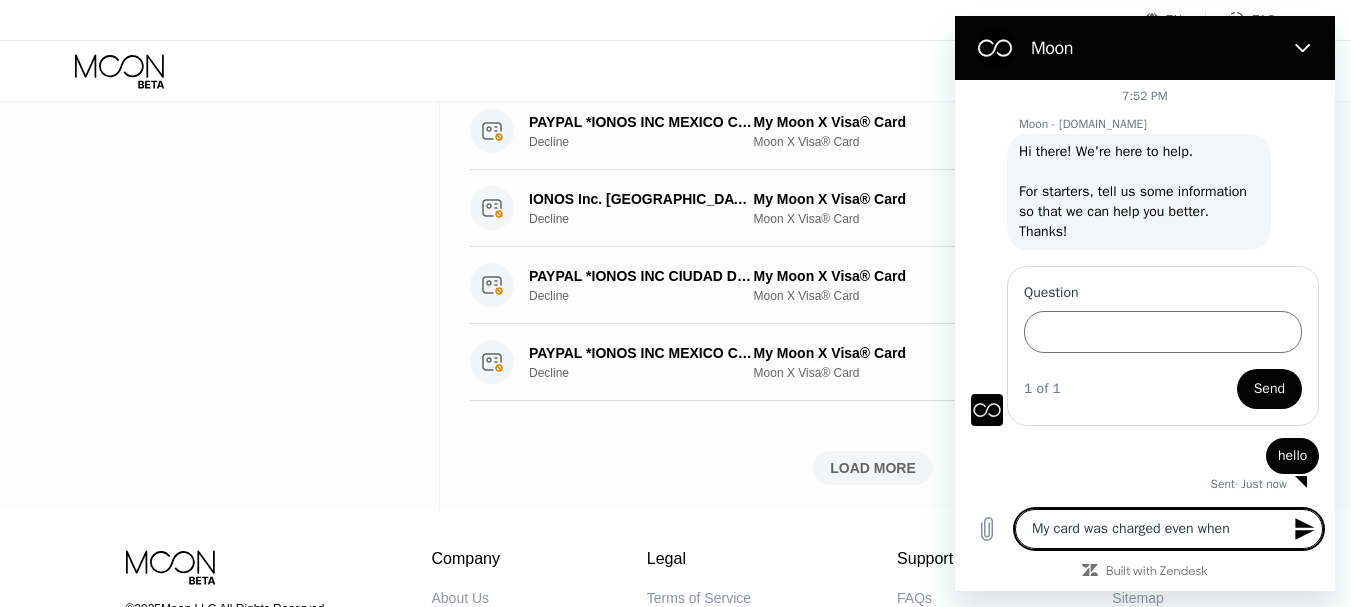 type on "My card was charged even when" 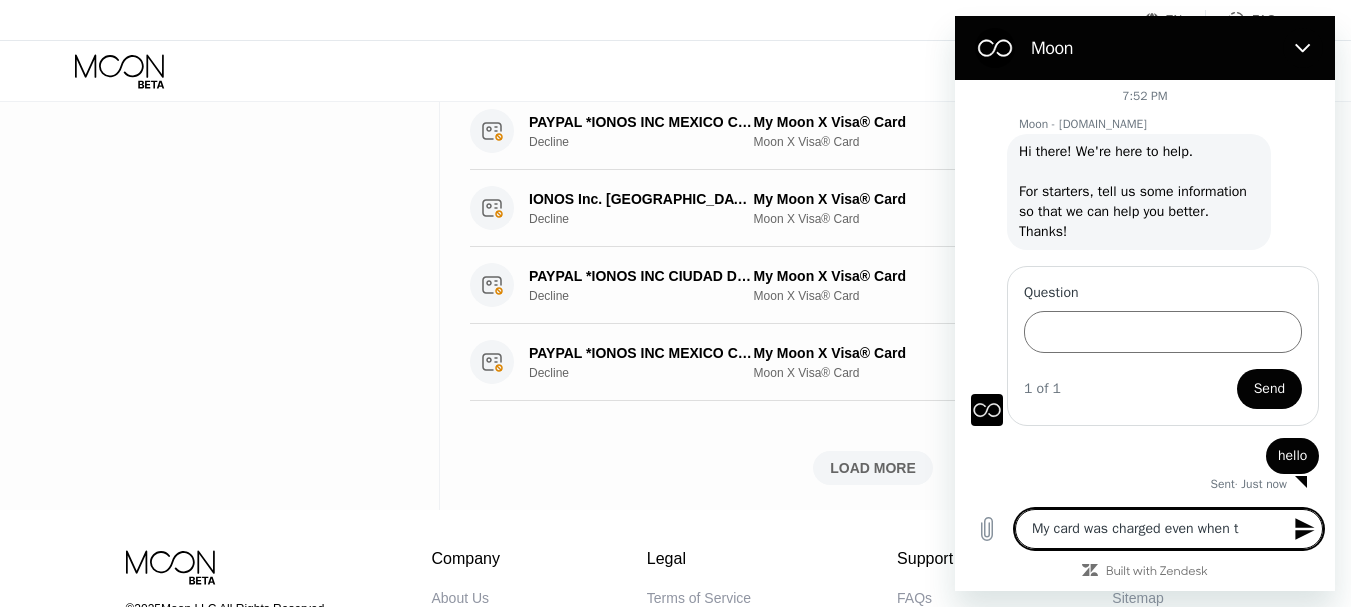 type on "My card was charged even when th" 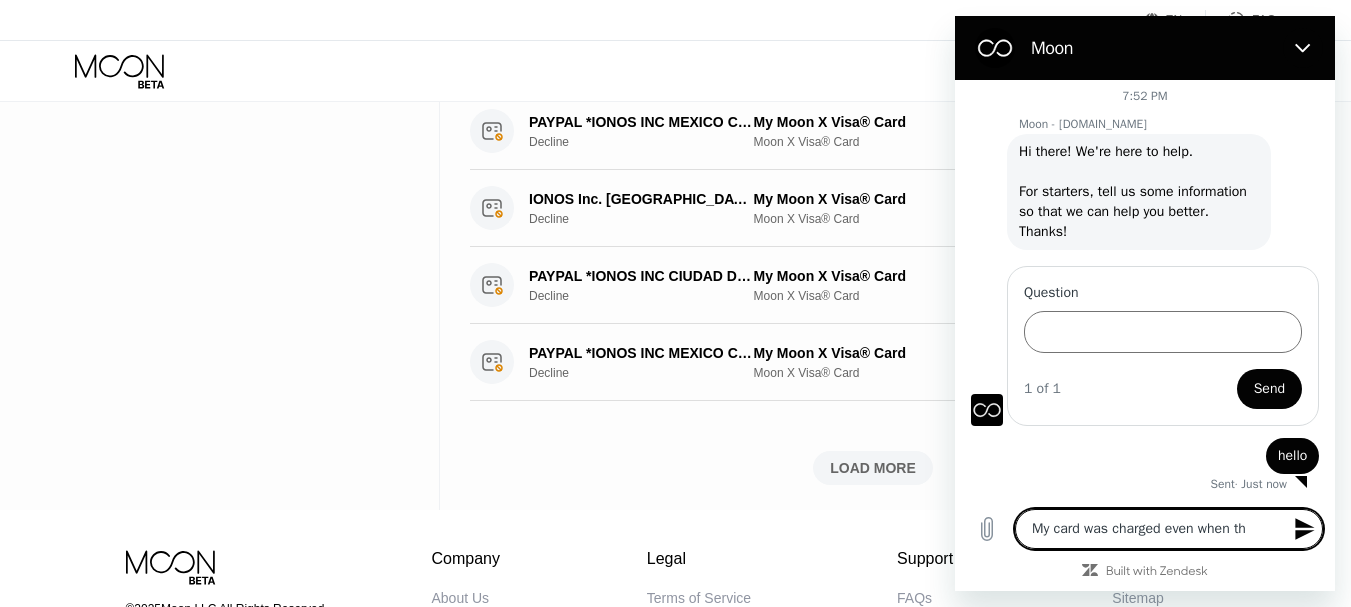 type on "My card was charged even when the" 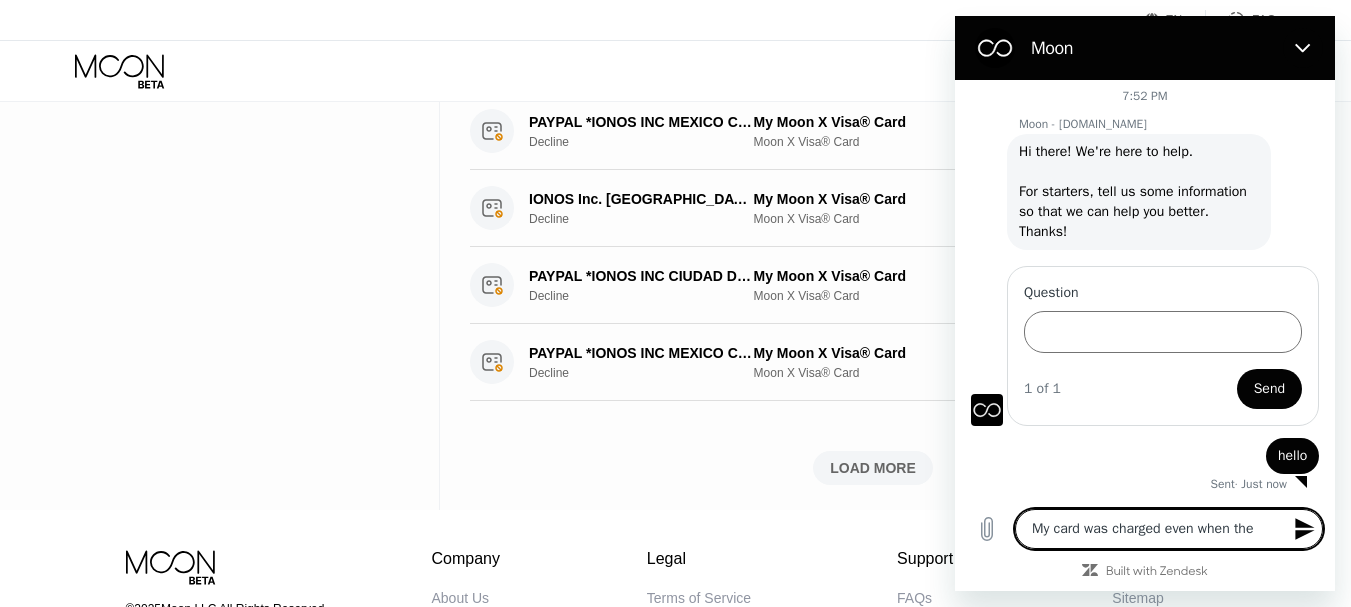 type on "My card was charged even when the" 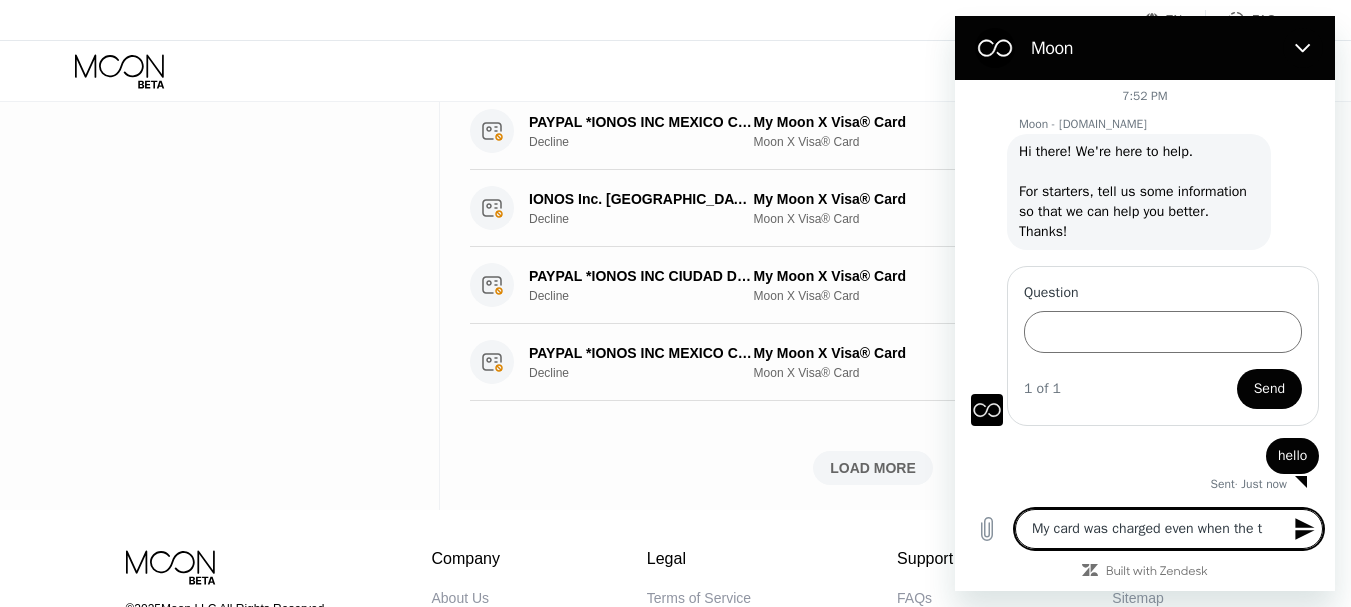 type on "My card was charged even when the tr" 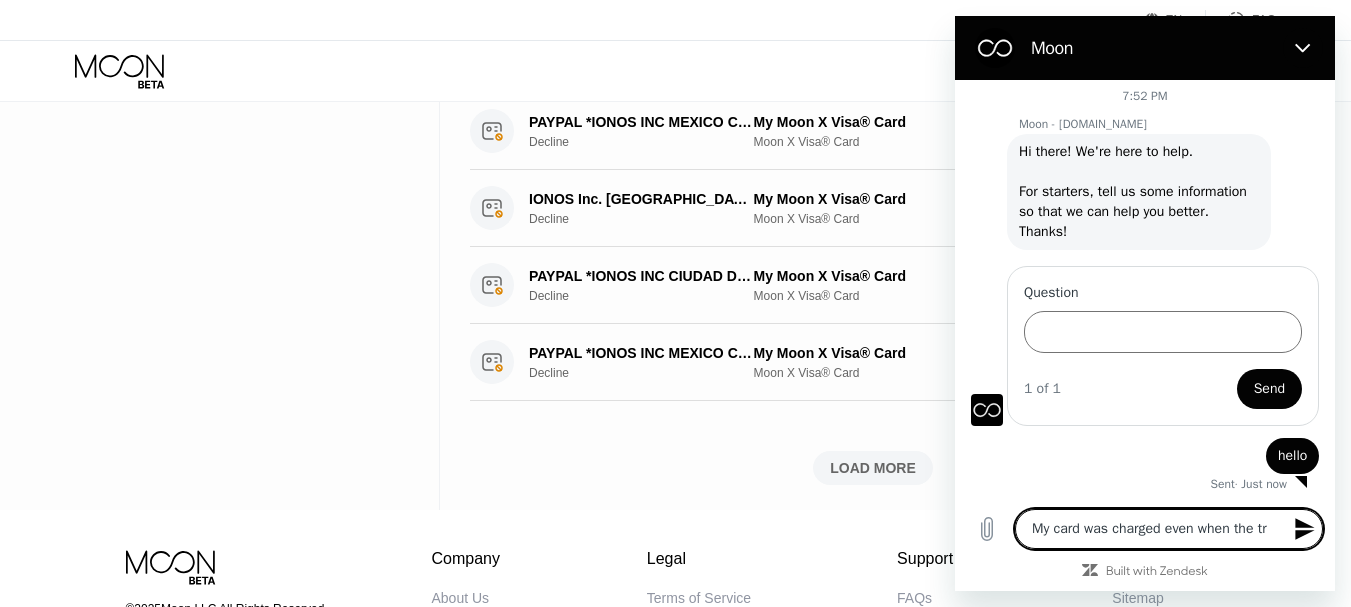 type on "My card was charged even when the tra" 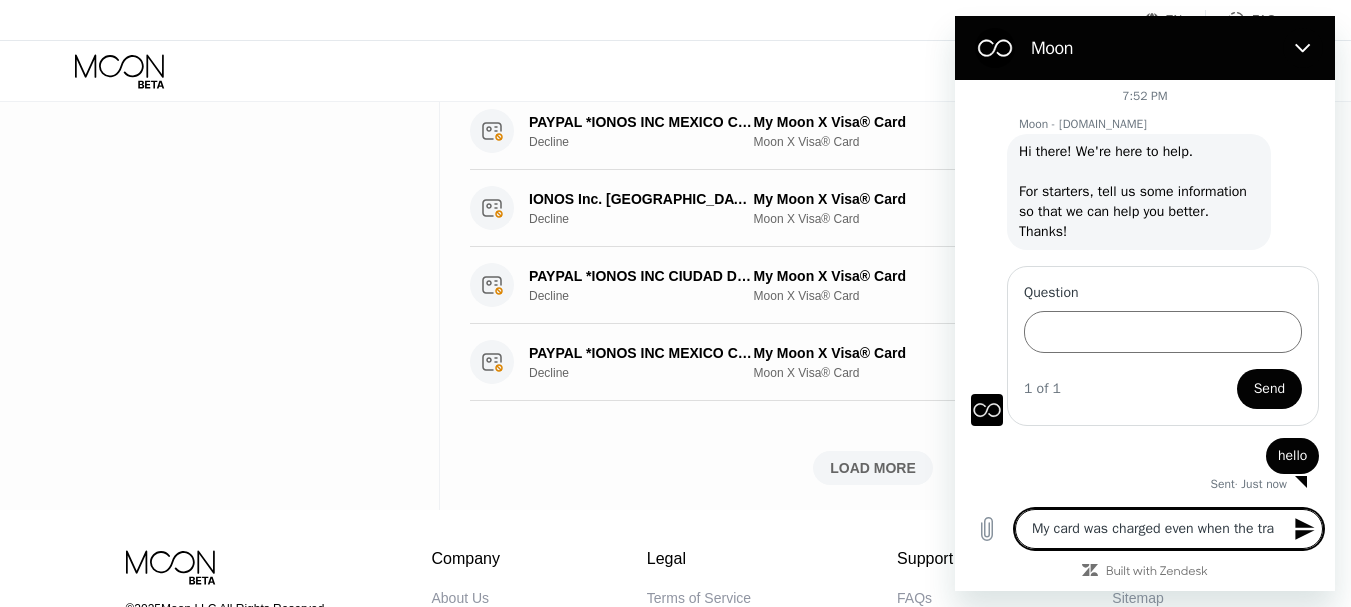 type on "My card was charged even when the [PERSON_NAME]" 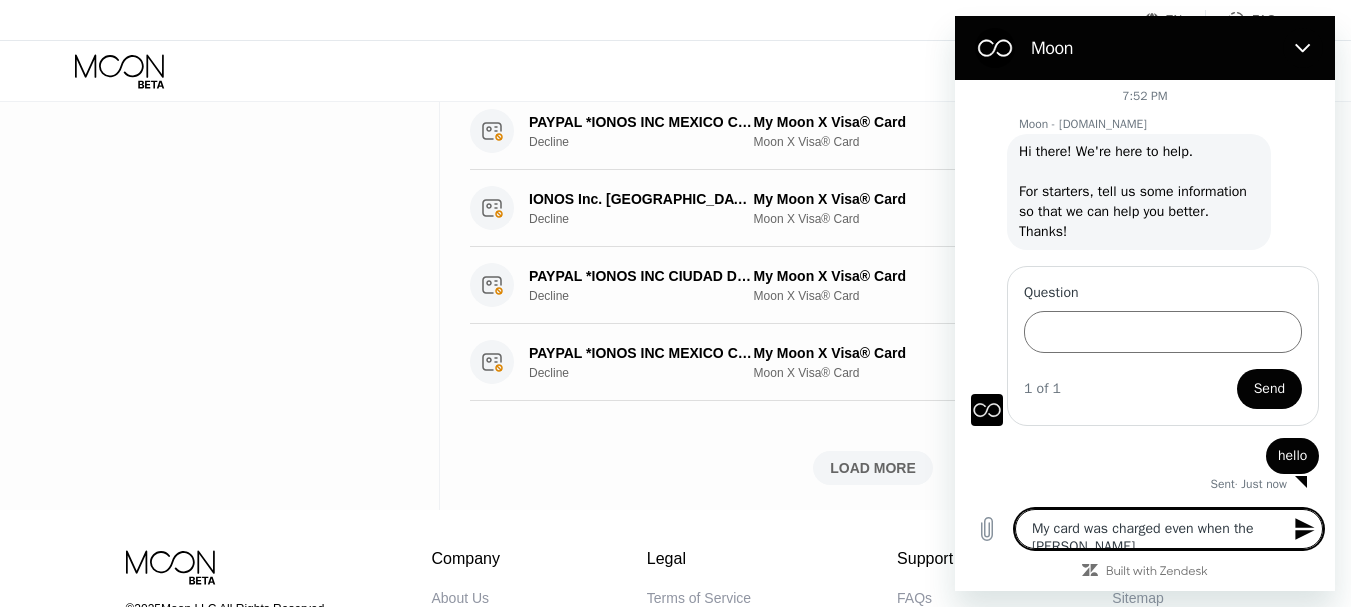 type on "My card was charged even when the trans" 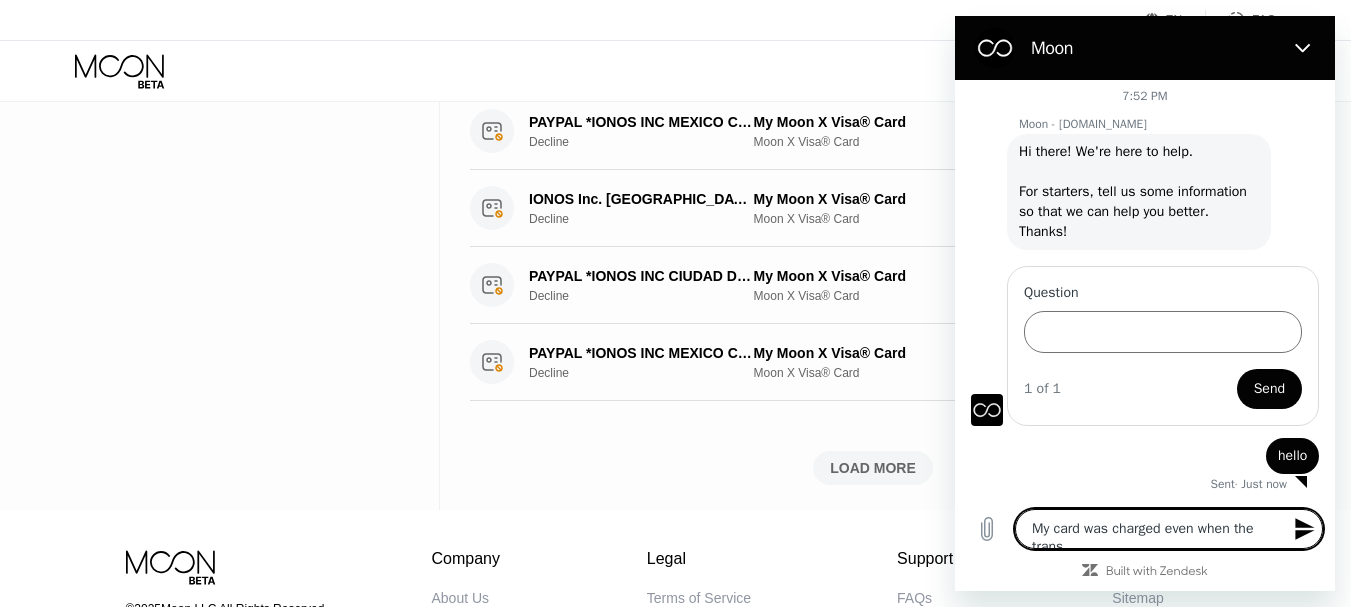 type on "x" 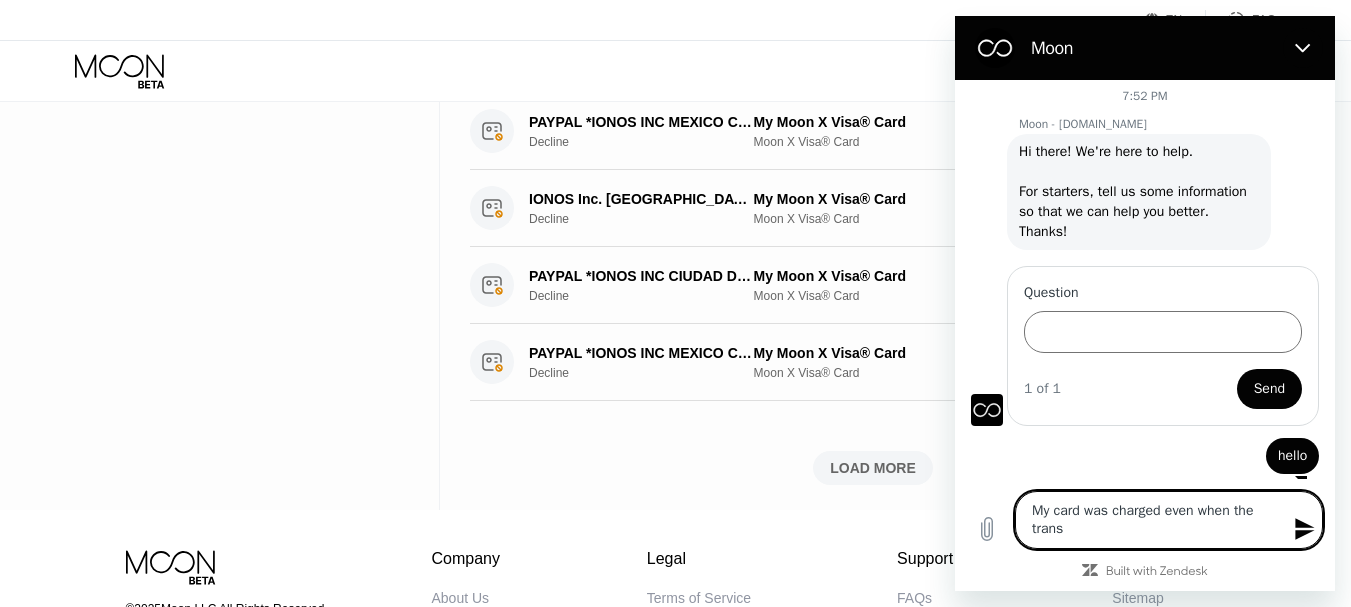 type on "My card was charged even when the transa" 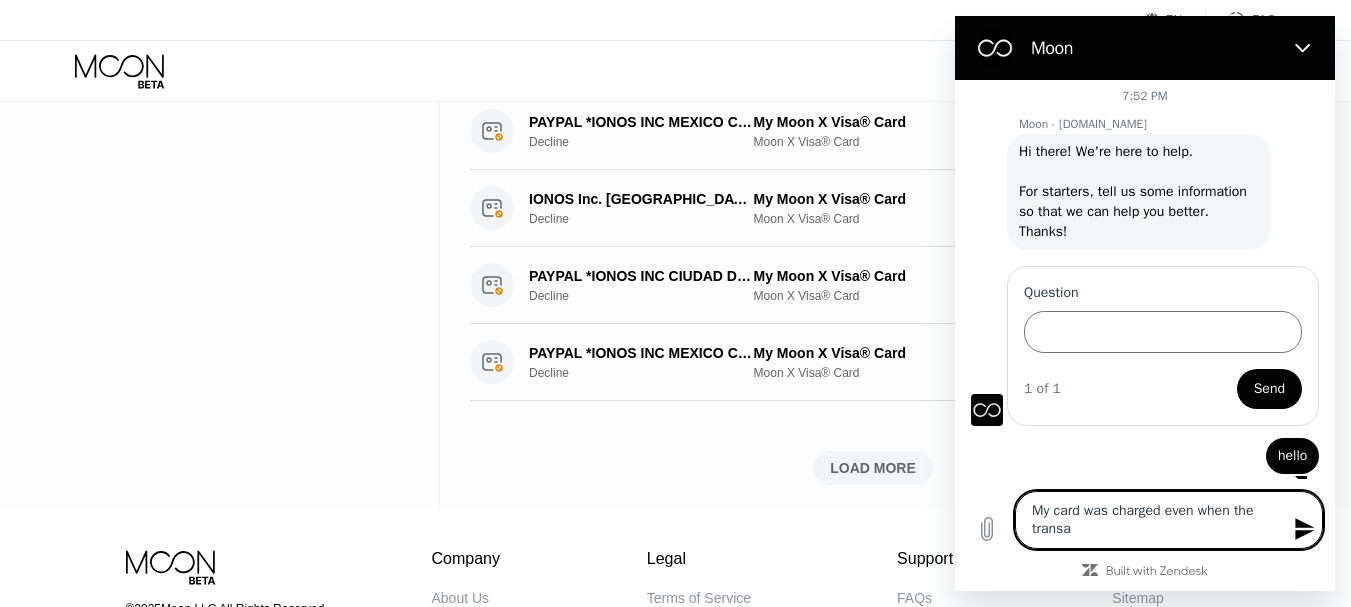 type on "My card was charged even when the transac" 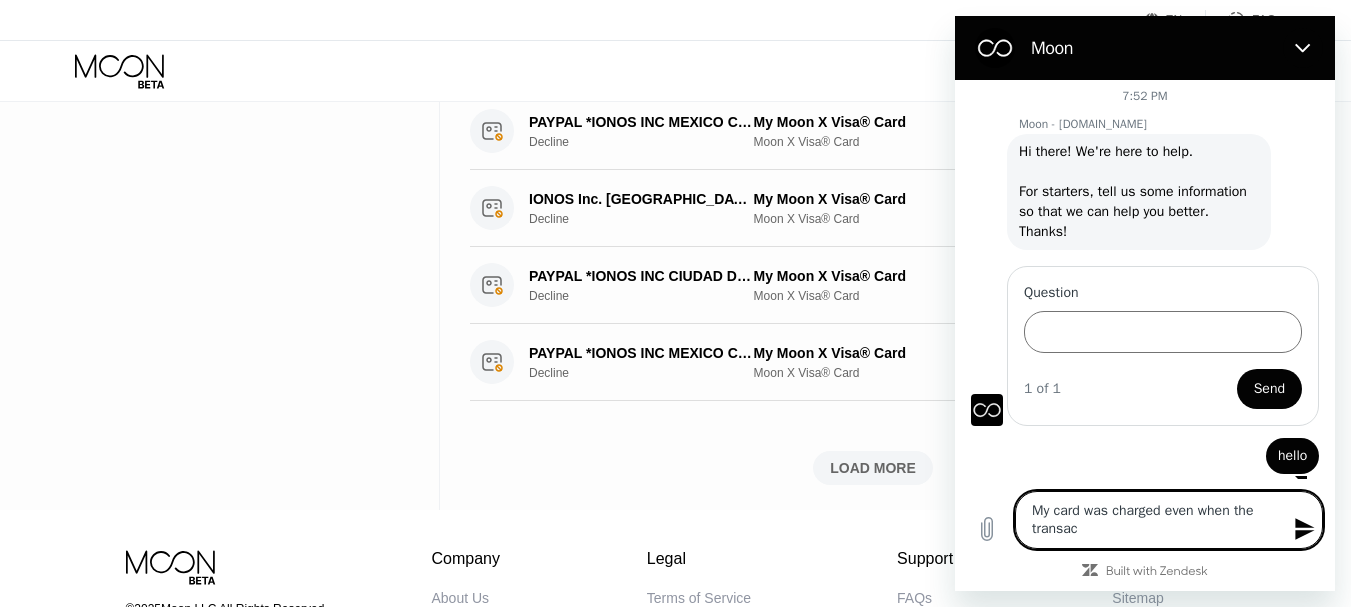 type on "My card was charged even when the transact" 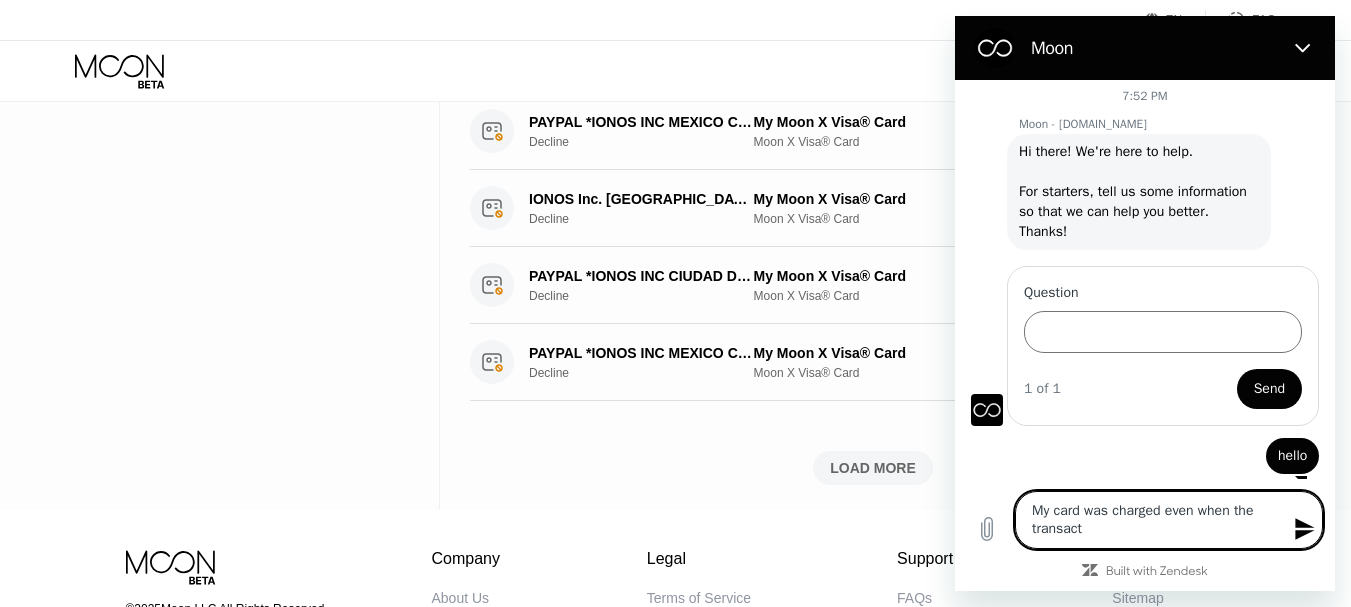 type on "My card was charged even when the transacti" 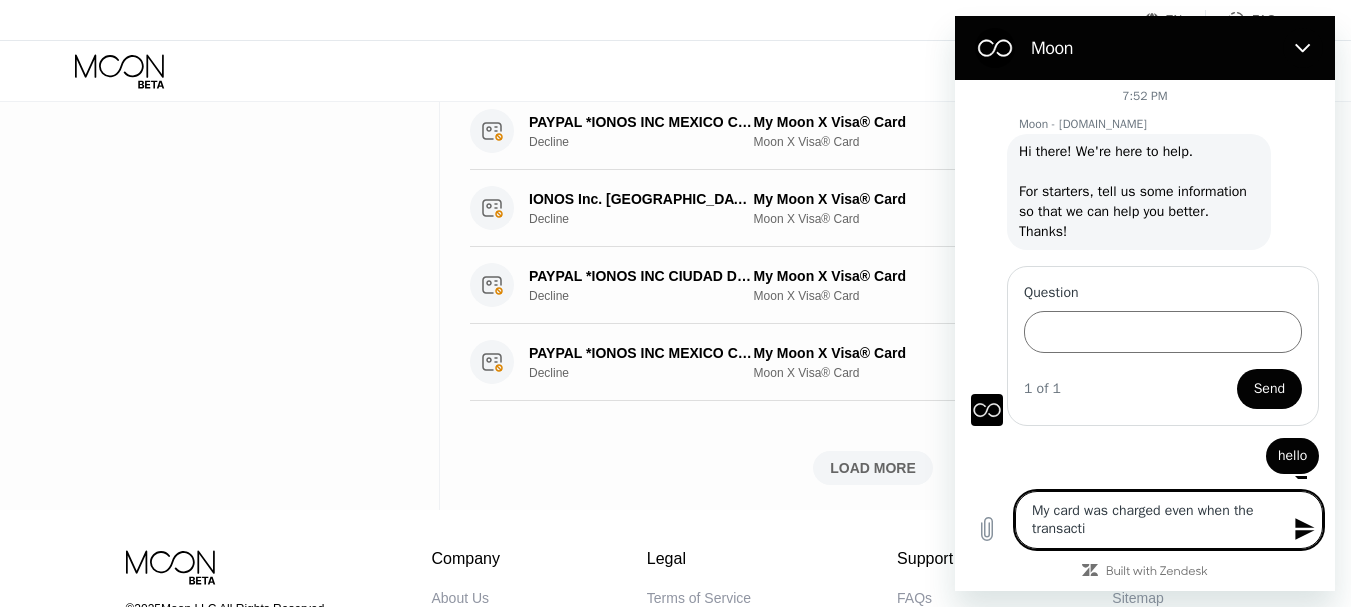 type on "My card was charged even when the transactio" 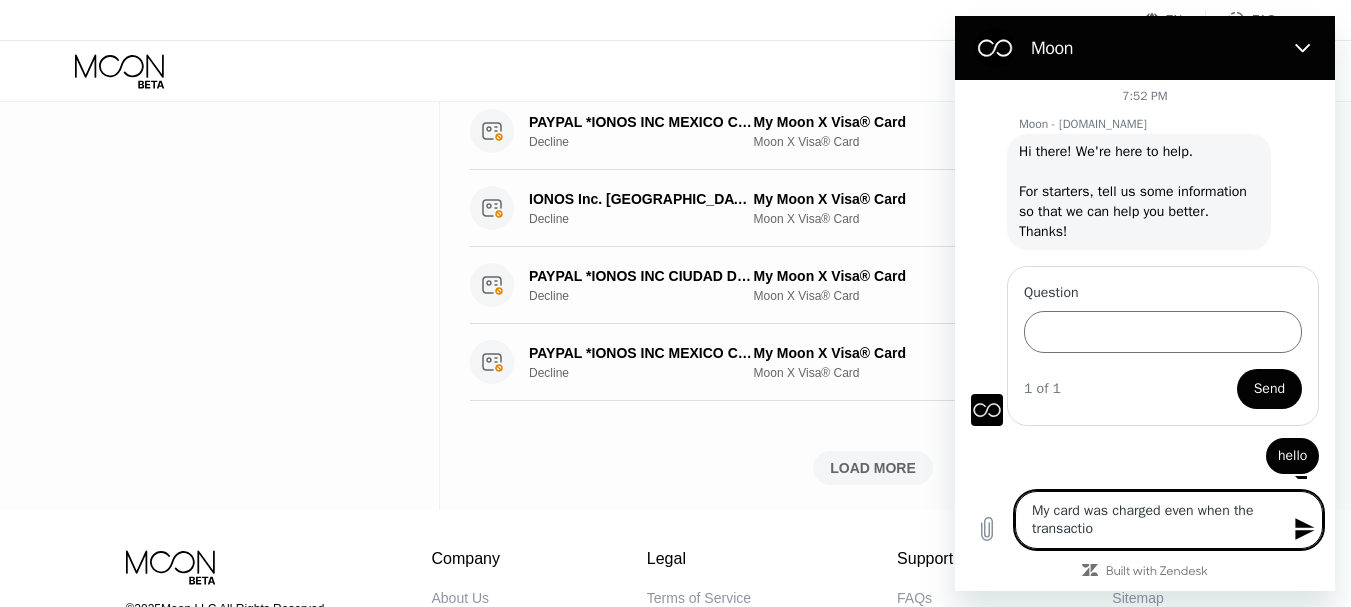 type on "My card was charged even when the transaction" 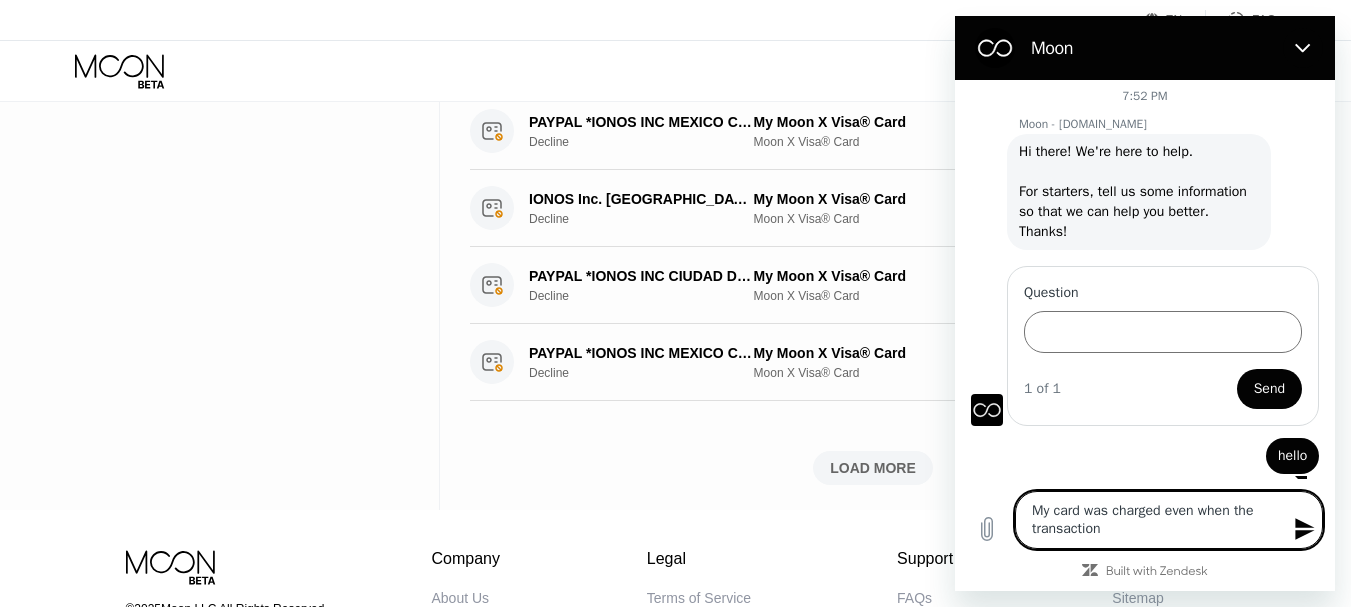 type on "My card was charged even when the transaction" 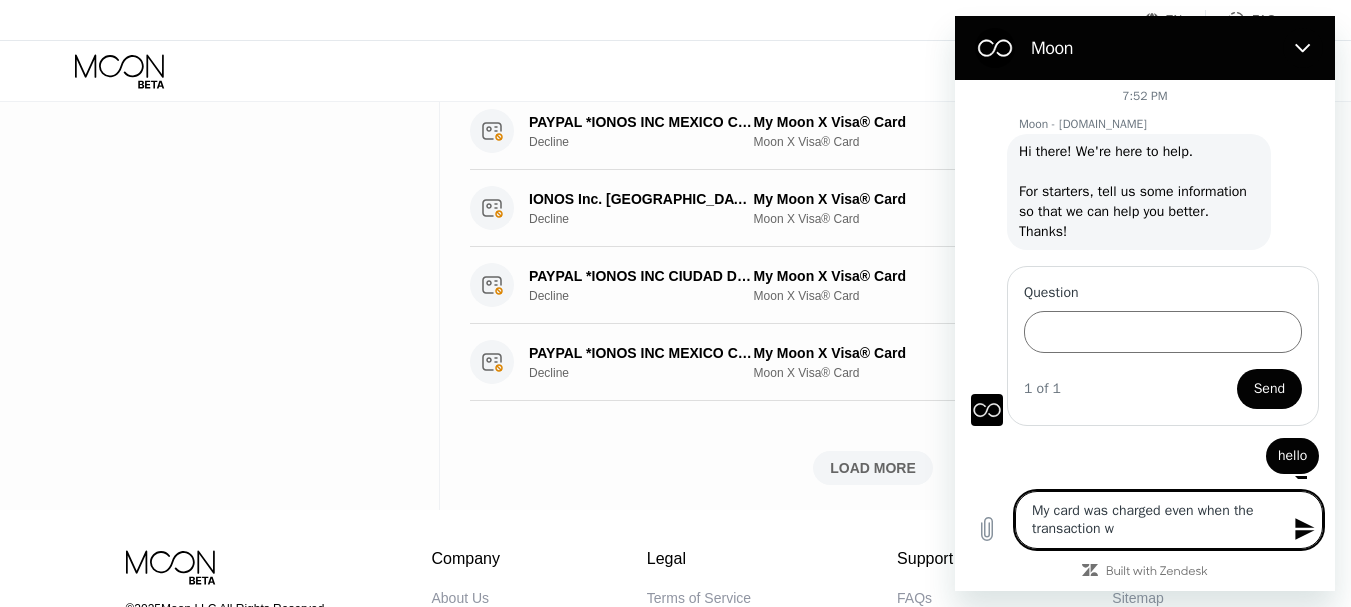 type on "My card was charged even when the transaction wa" 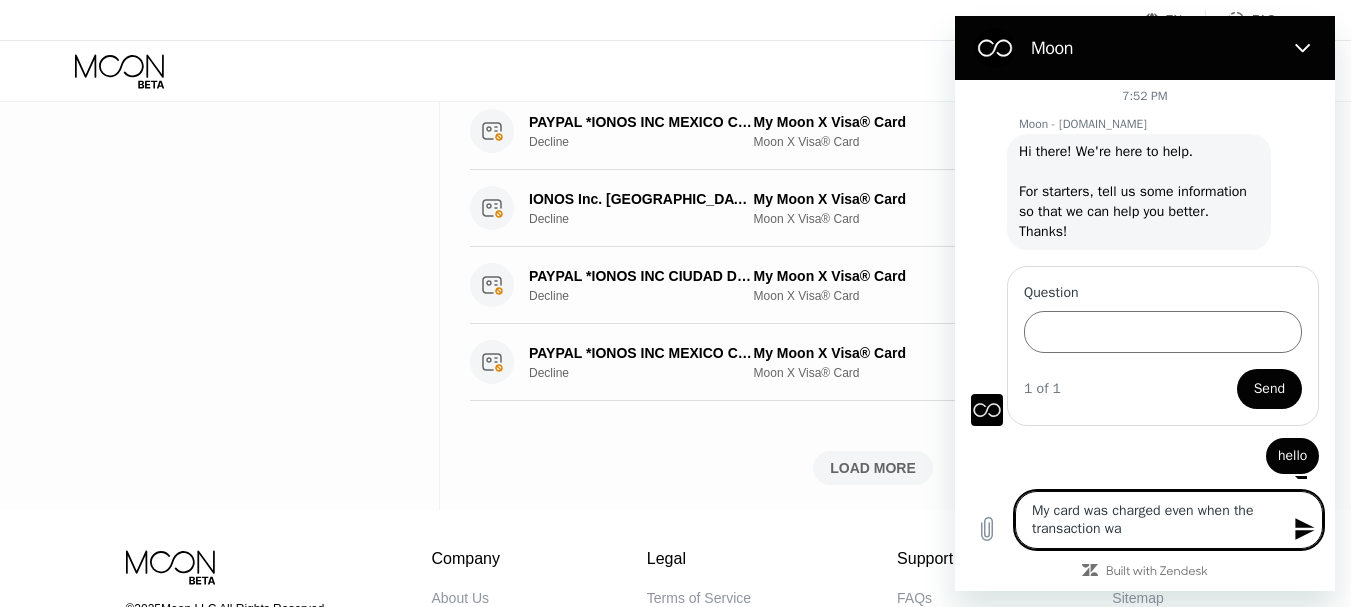 type on "My card was charged even when the transaction was" 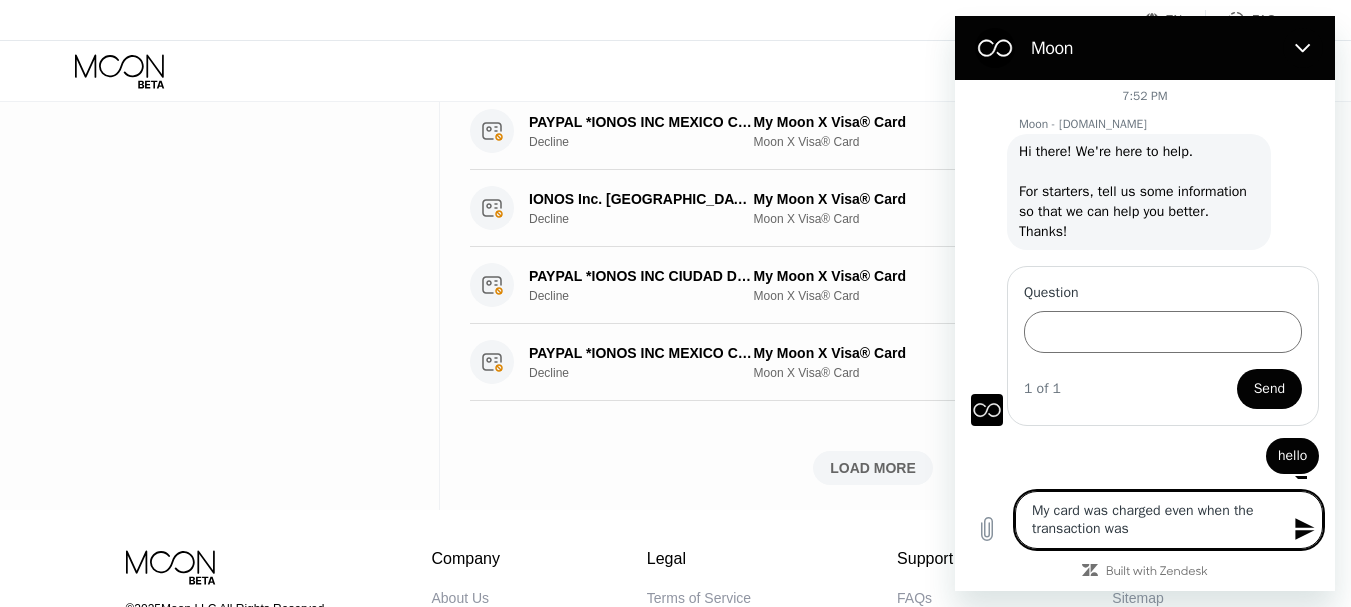 type on "x" 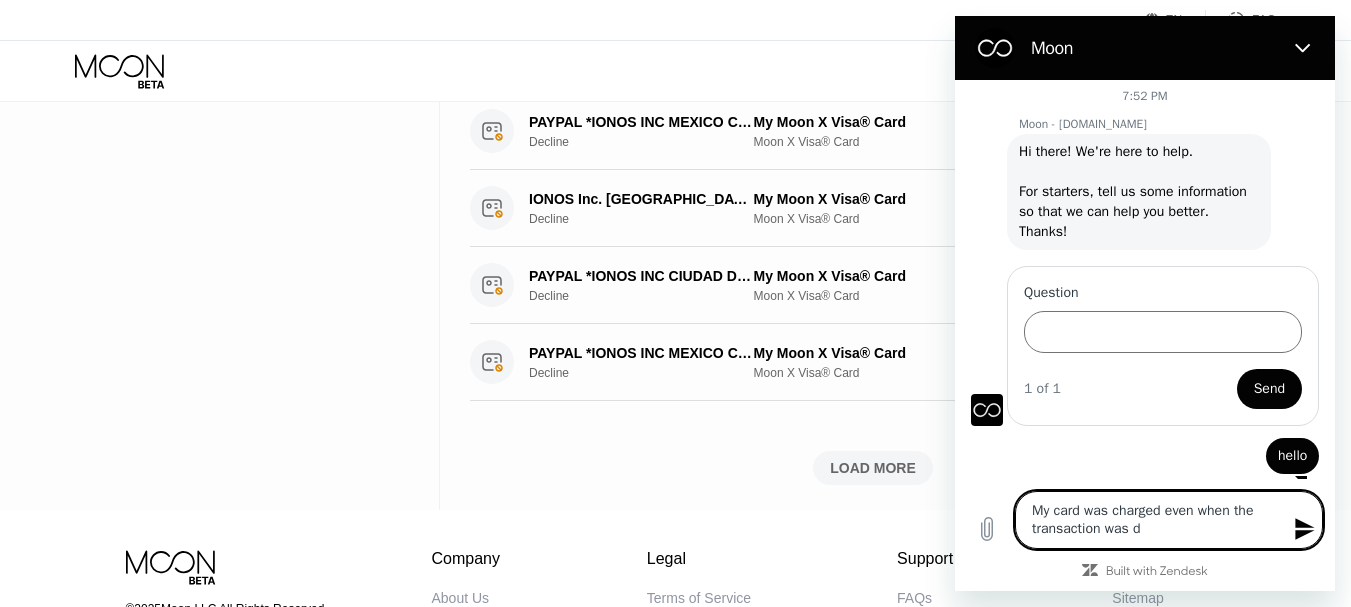 type on "My card was charged even when the transaction was de" 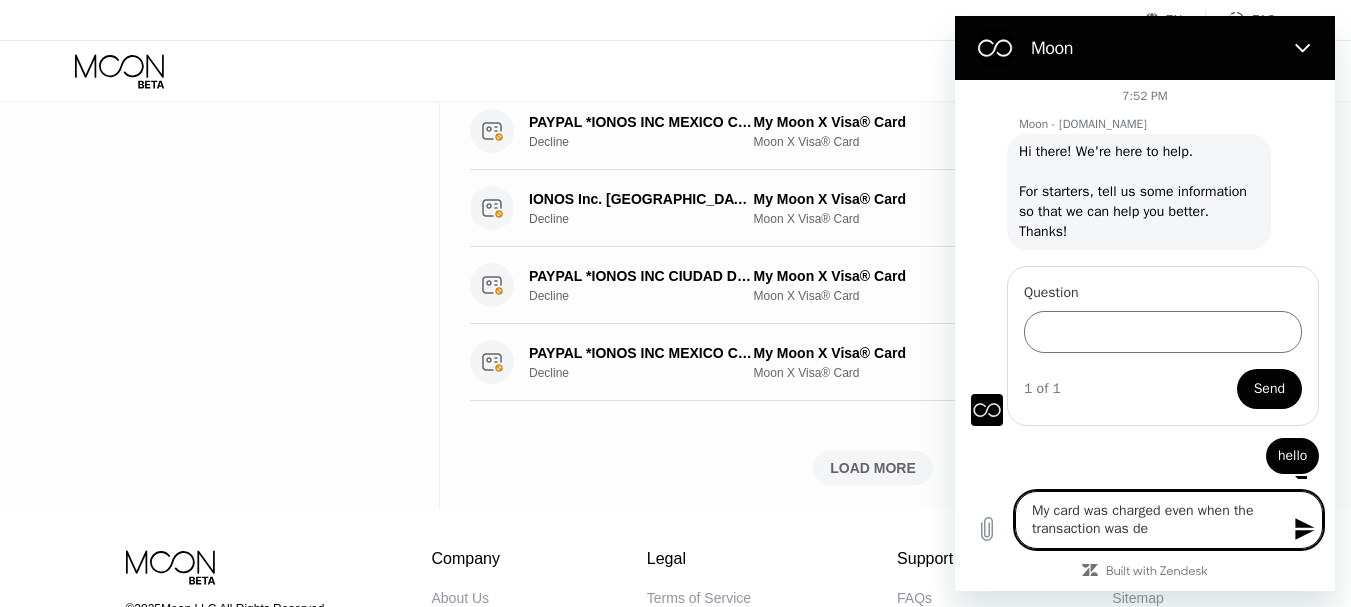 type on "My card was charged even when the transaction was dec" 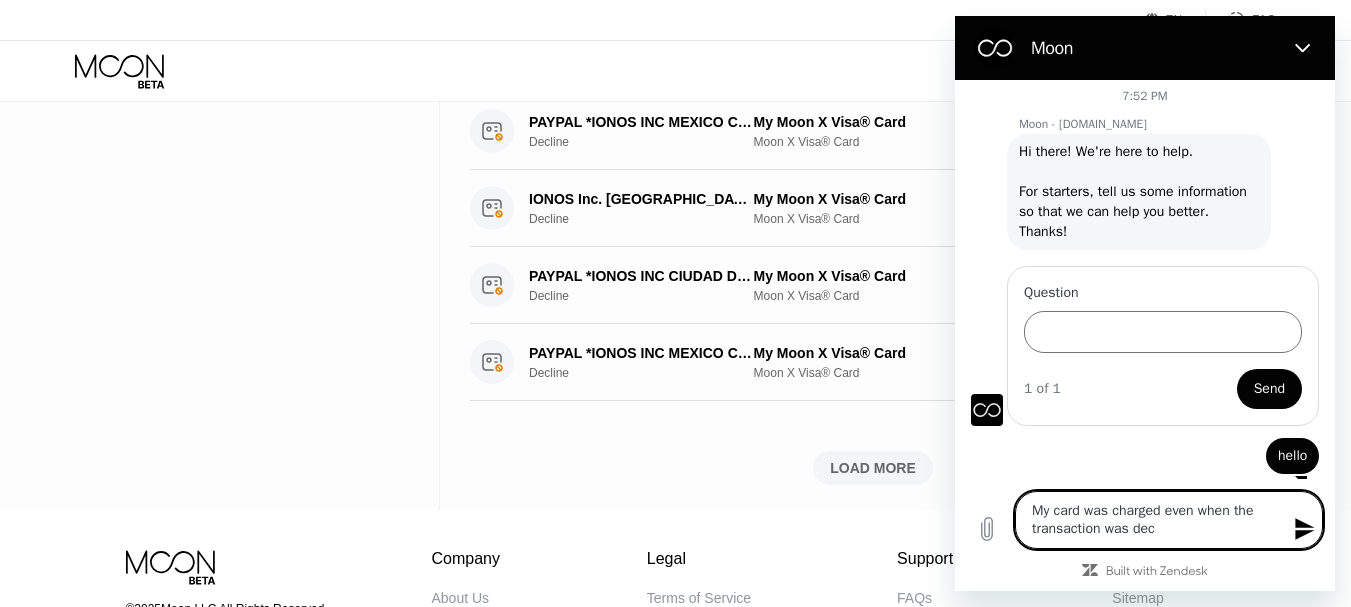 type on "My card was charged even when the transaction was decl" 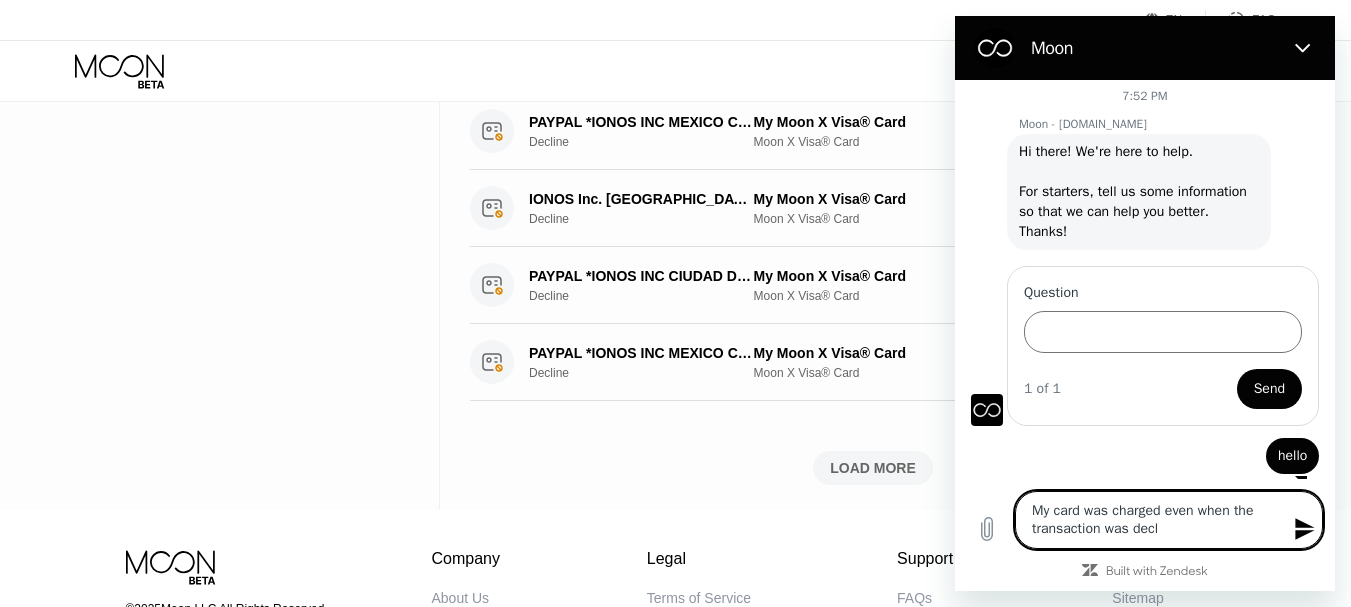type on "My card was charged even when the transaction was decli" 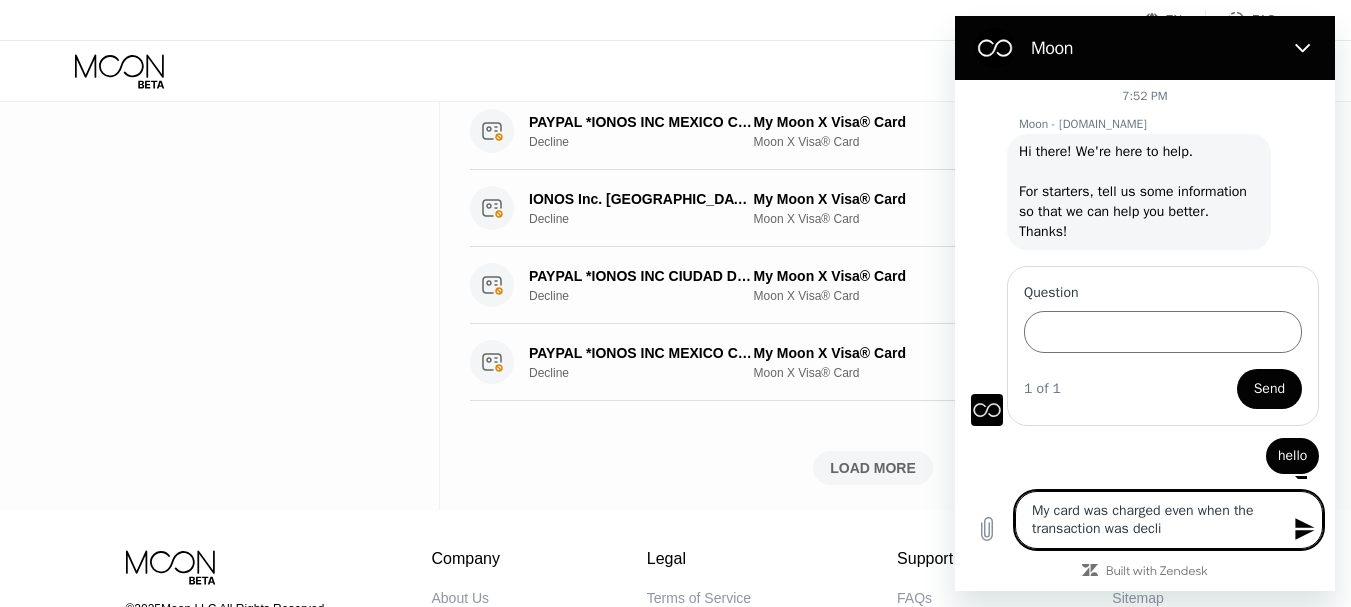 type on "x" 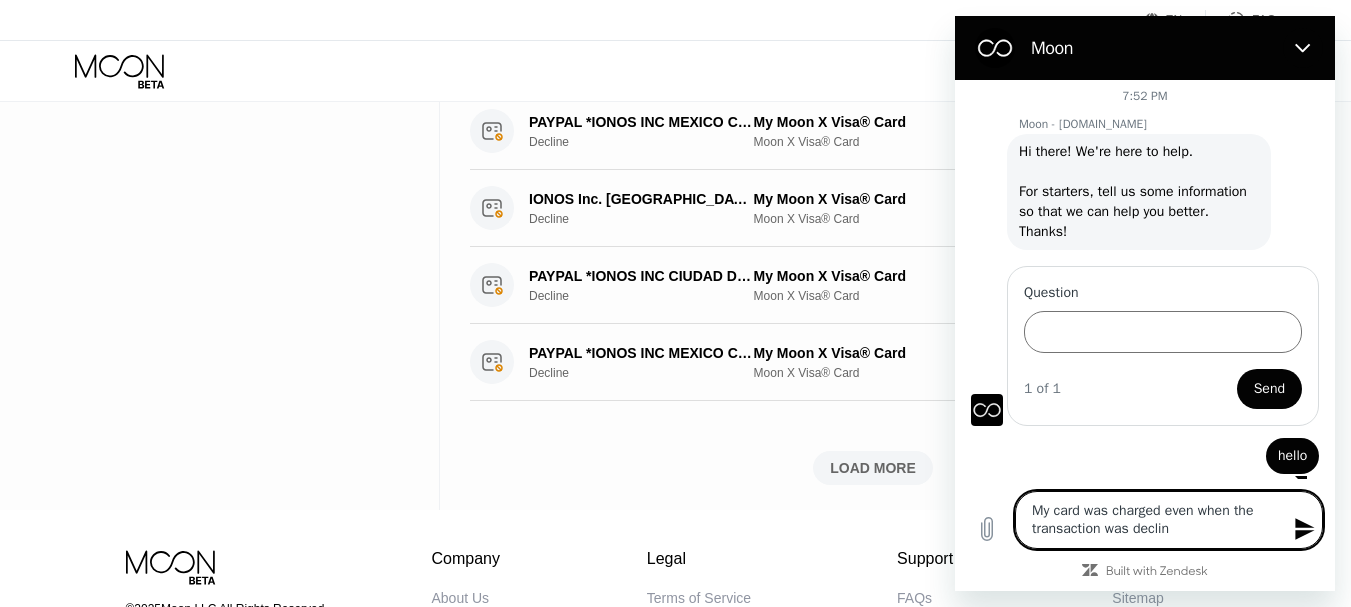 type on "My card was charged even when the transaction was decline" 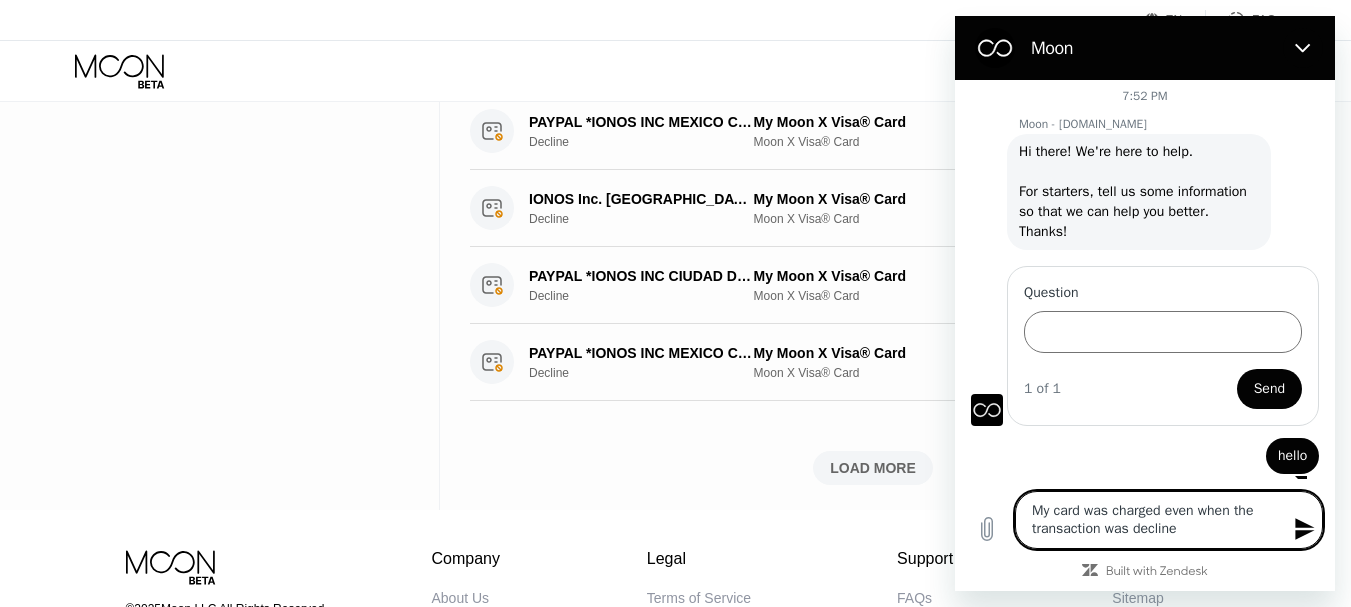 type on "My card was charged even when the transaction was declined" 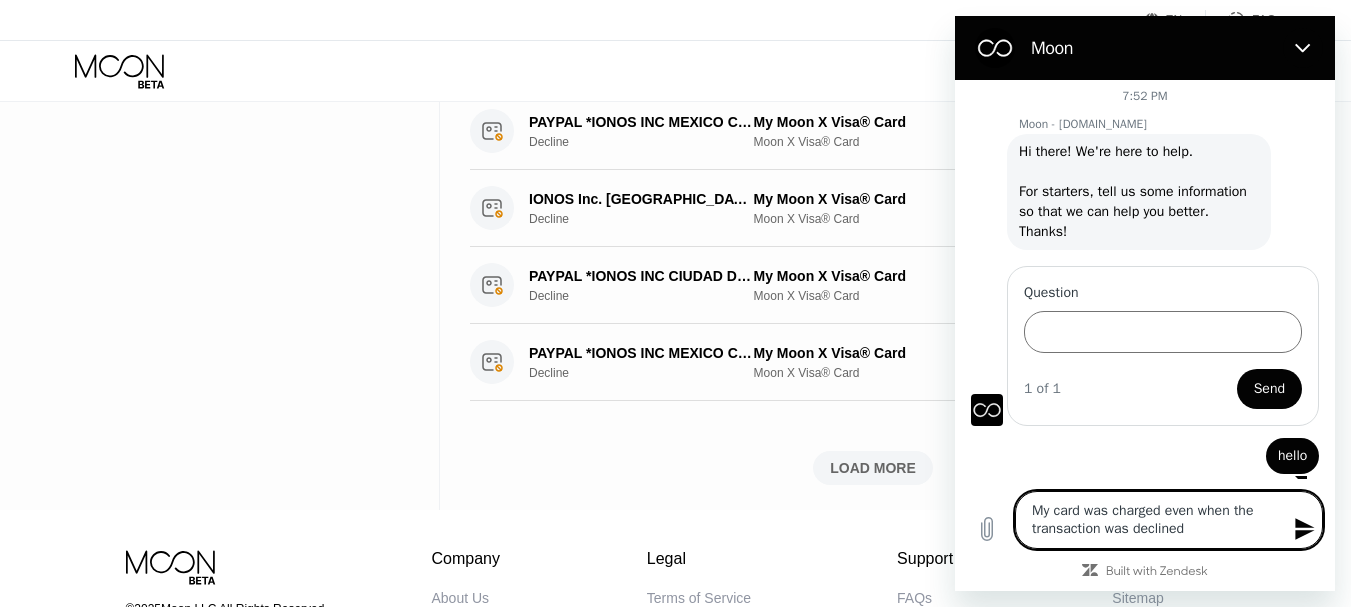 type on "My card was charged even when the transaction was declined" 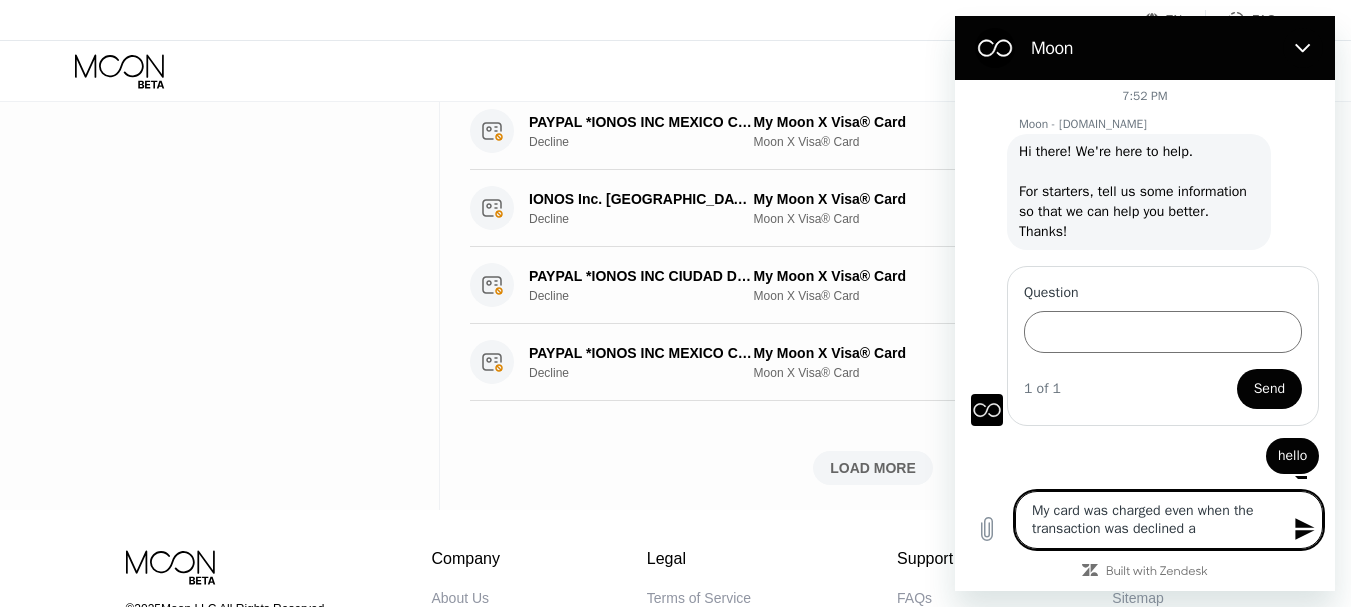 type on "My card was charged even when the transaction was declined an" 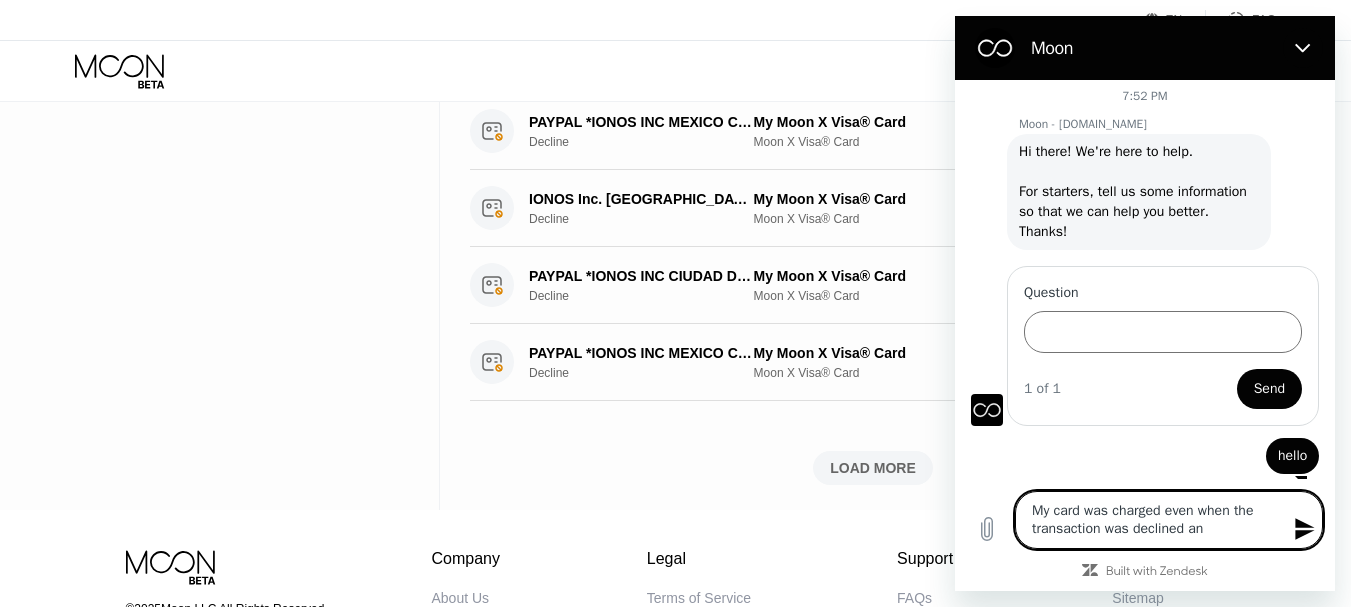 type on "My card was charged even when the transaction was declined and" 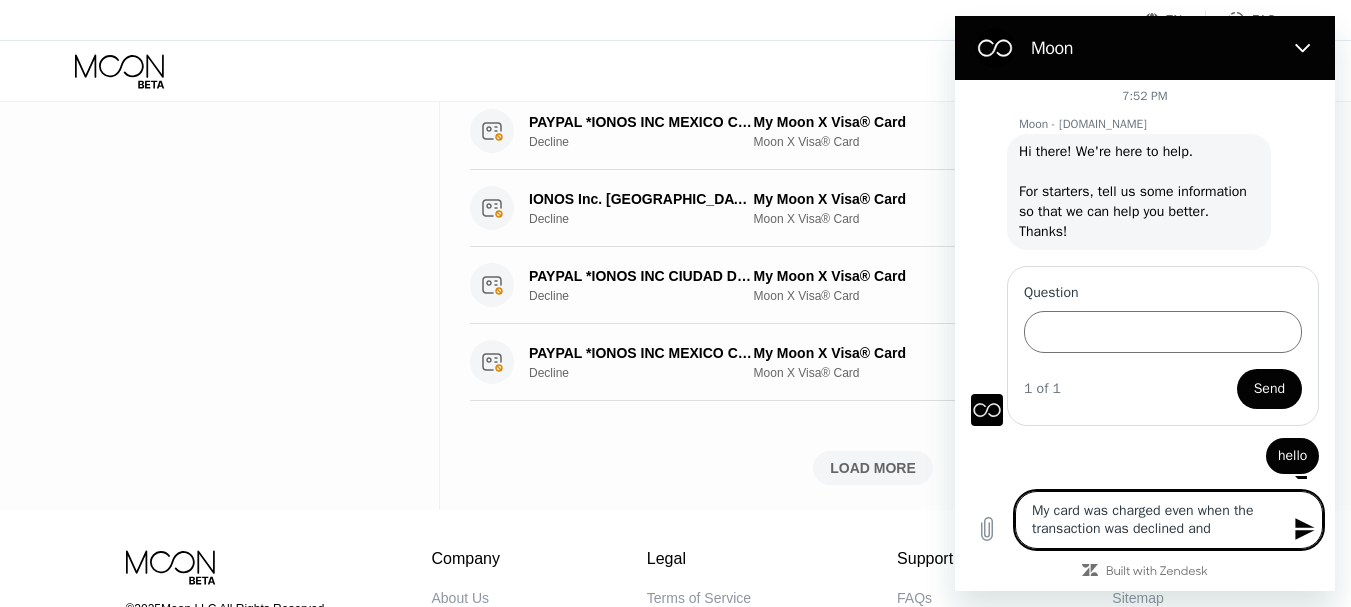 type on "My card was charged even when the transaction was declined and" 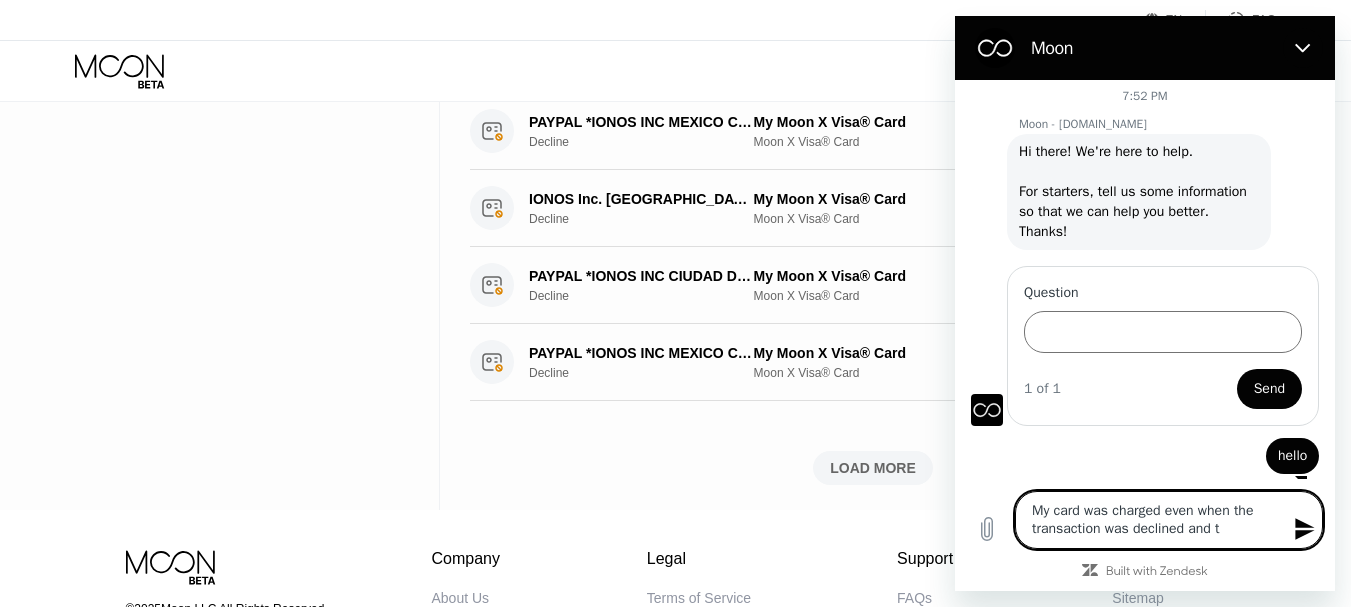 type on "My card was charged even when the transaction was declined and" 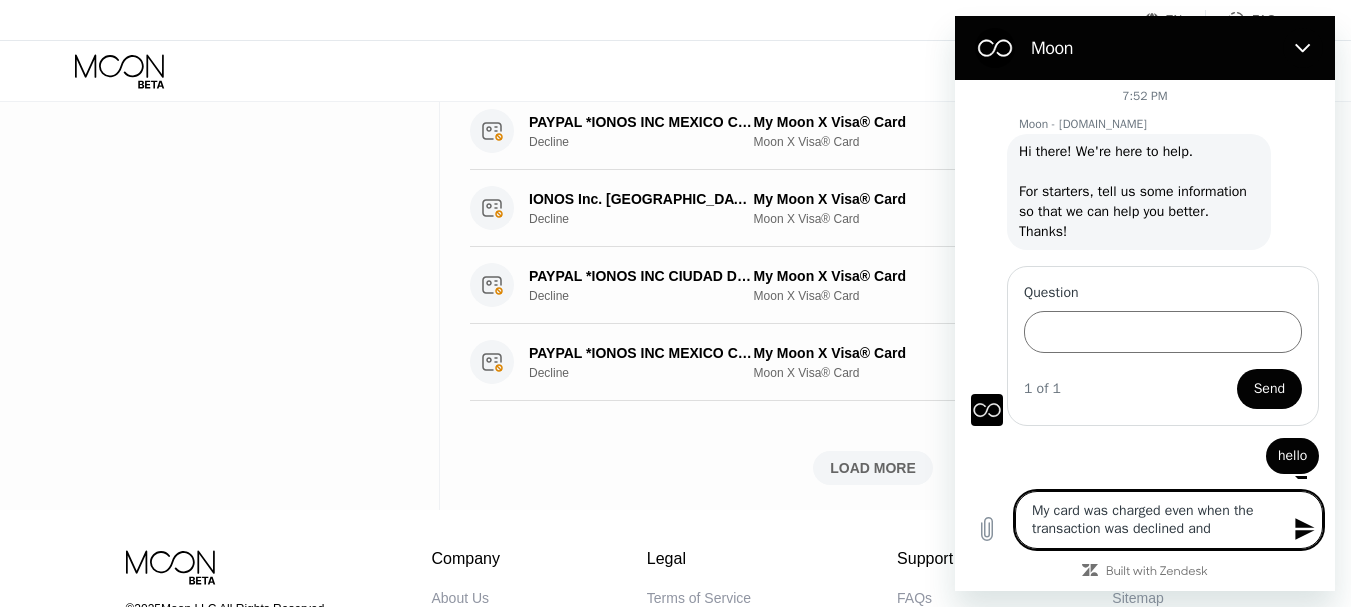 type on "My card was charged even when the transaction was declined and t" 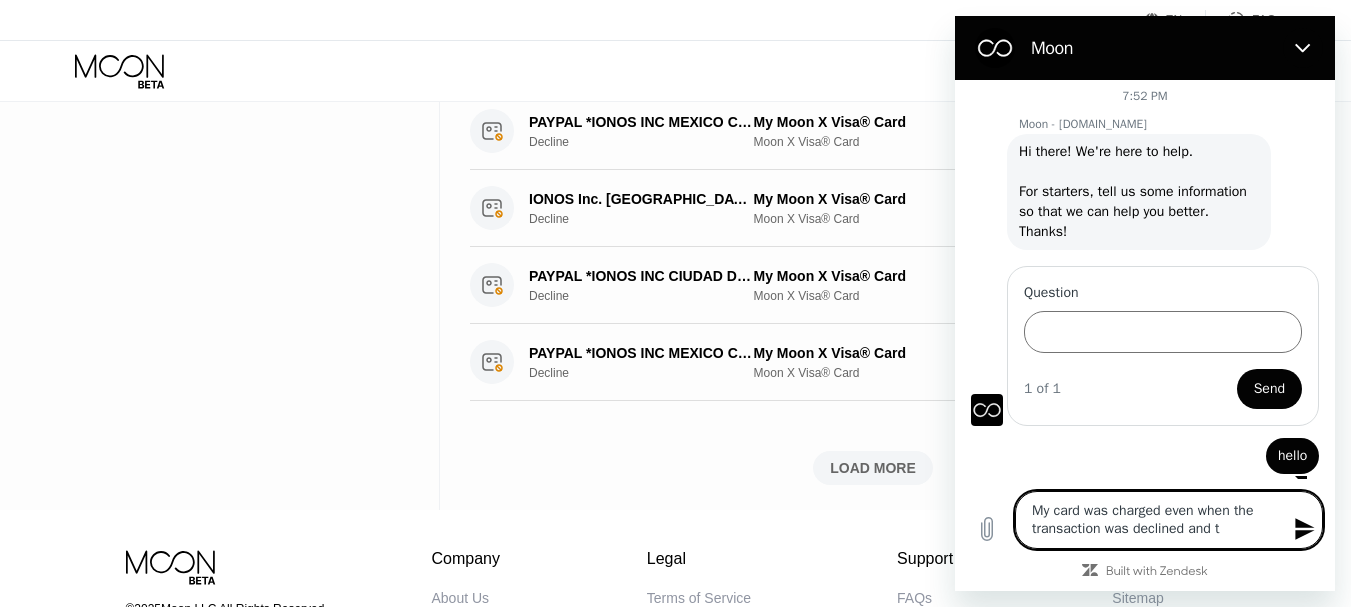 type on "My card was charged even when the transaction was declined and th" 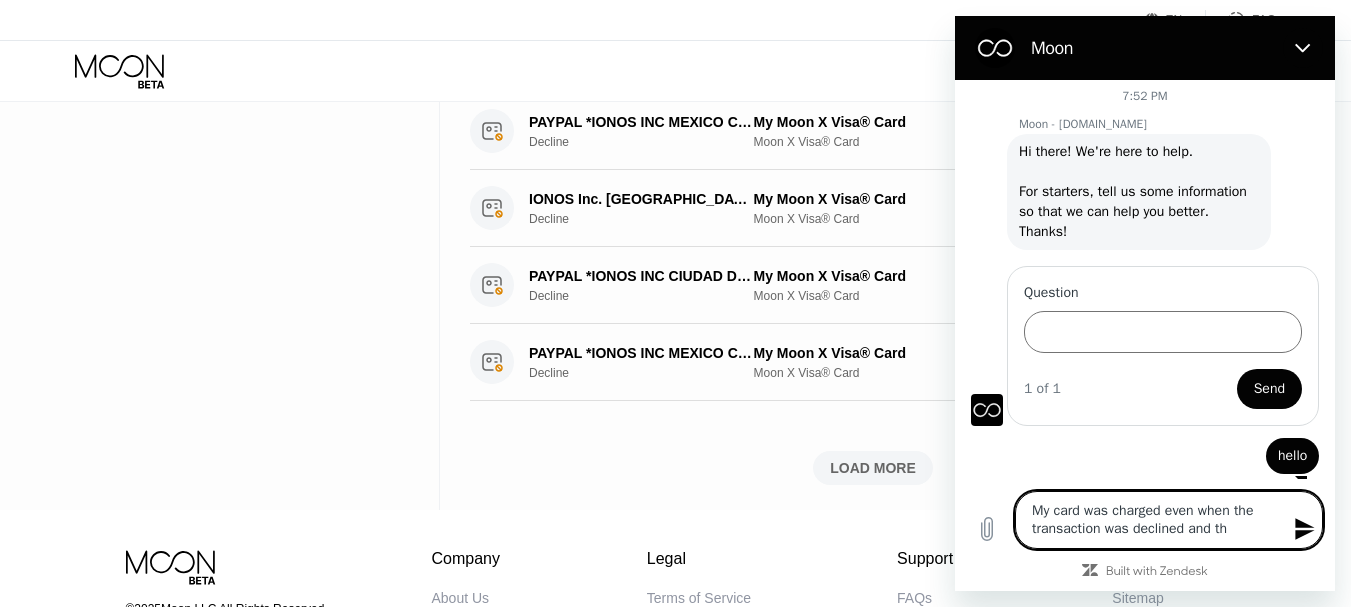 type on "My card was charged even when the transaction was declined and the" 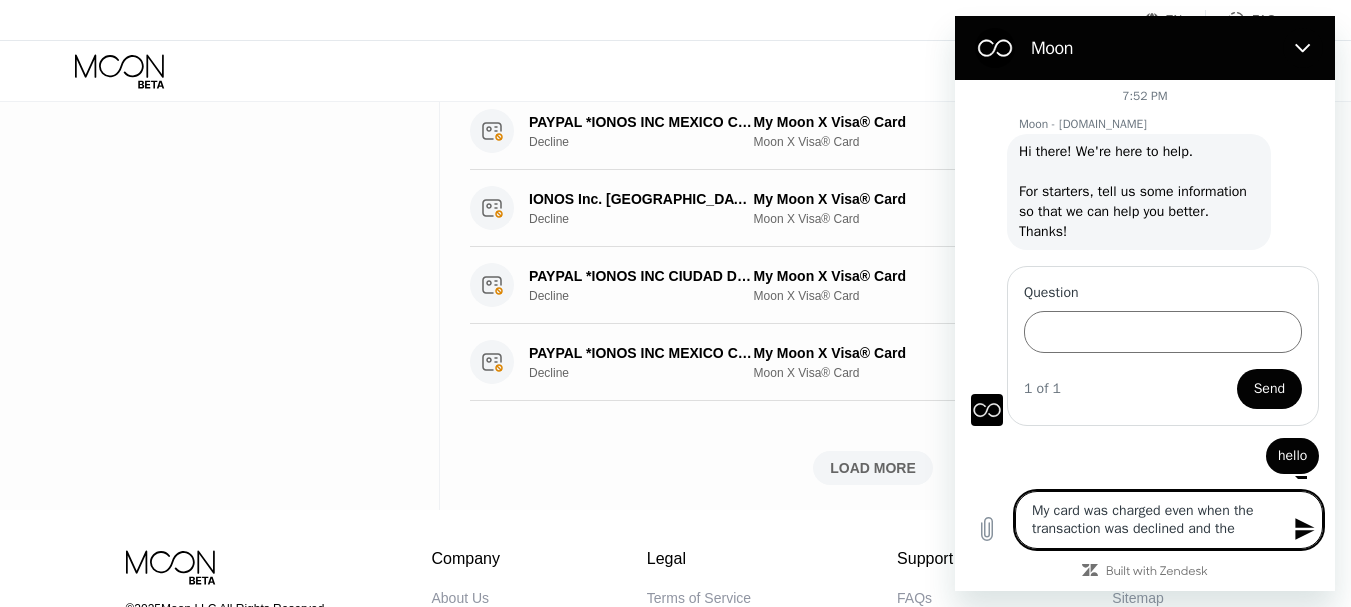 type on "My card was charged even when the transaction was declined and the" 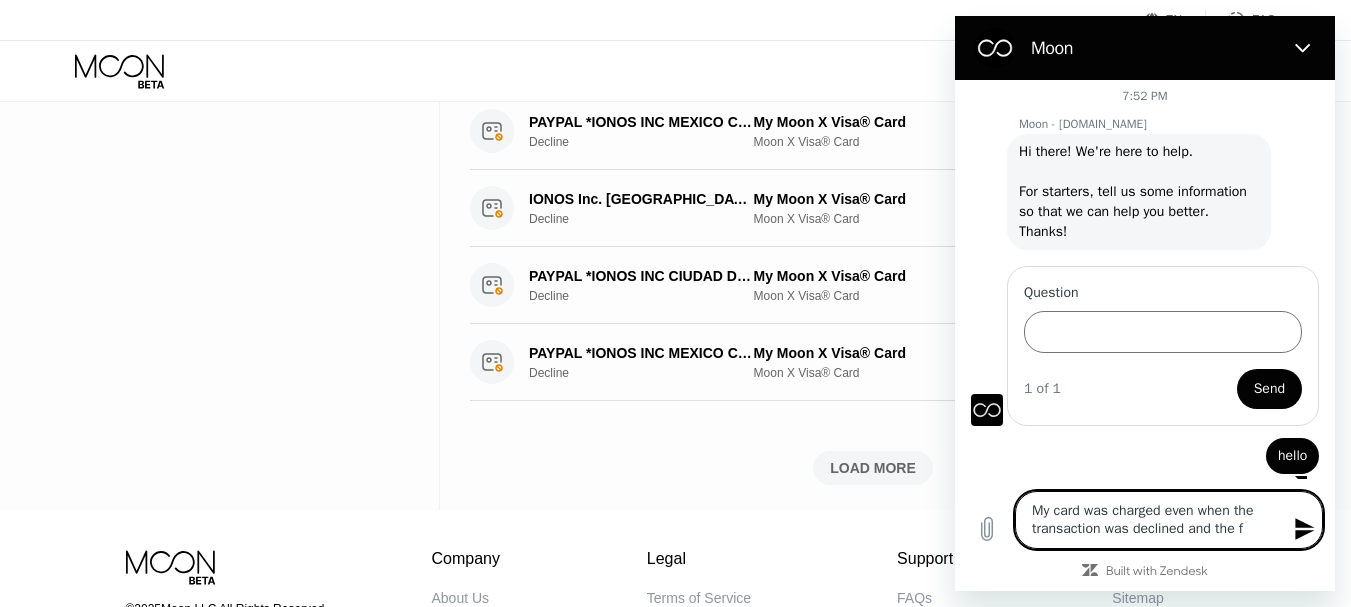 type on "My card was charged even when the transaction was declined and the fu" 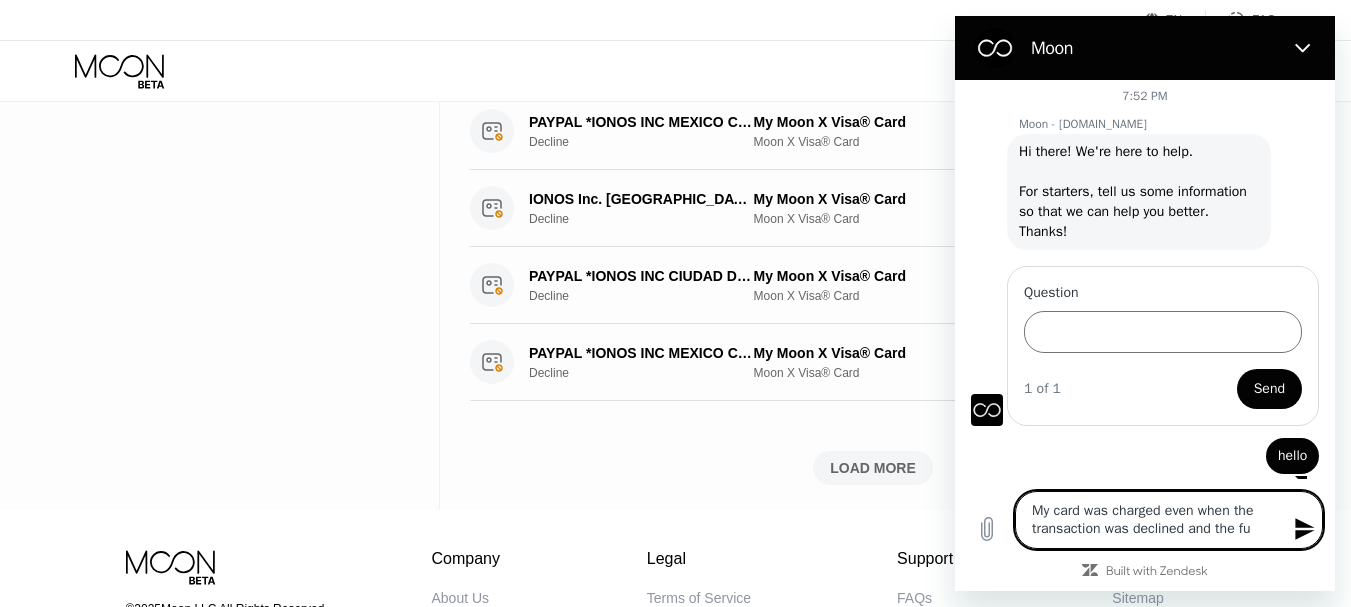 type on "My card was charged even when the transaction was declined and the fun" 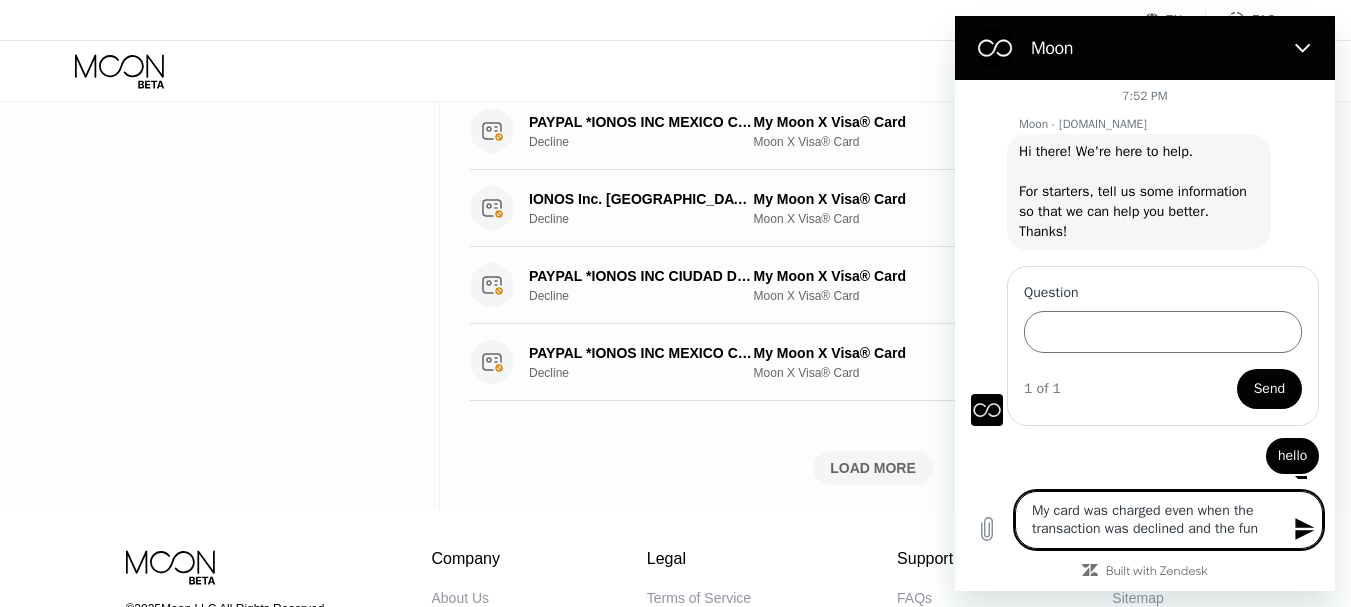 type on "x" 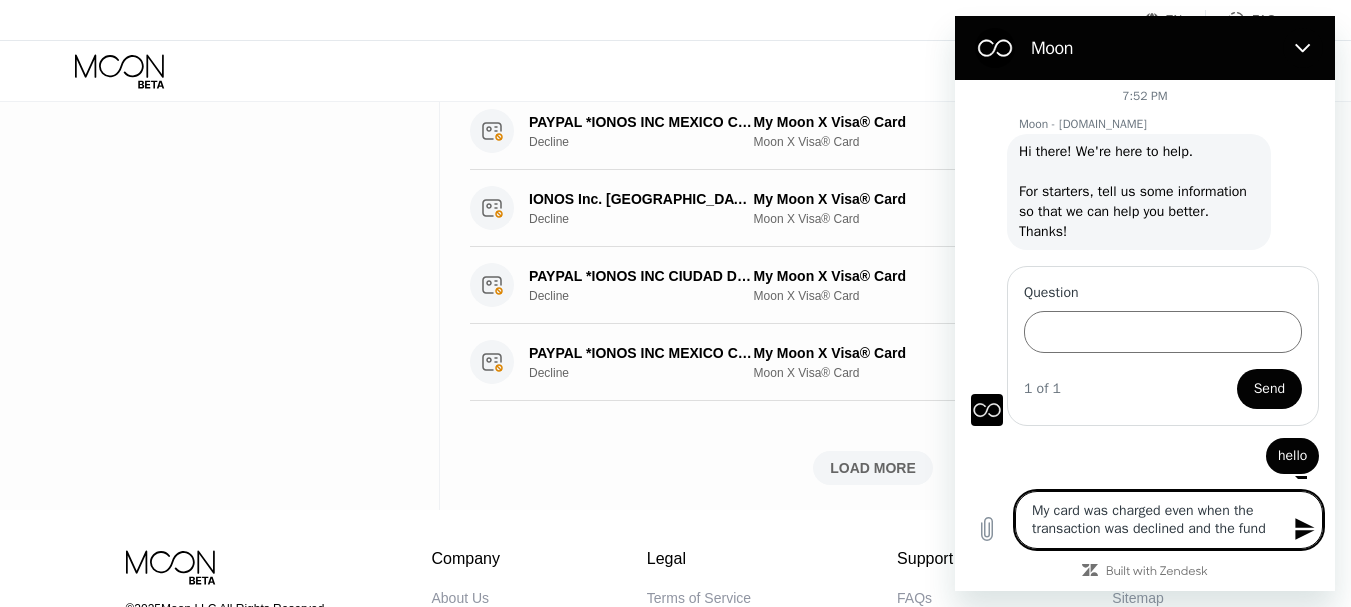 type on "My card was charged even when the transaction was declined and the funds" 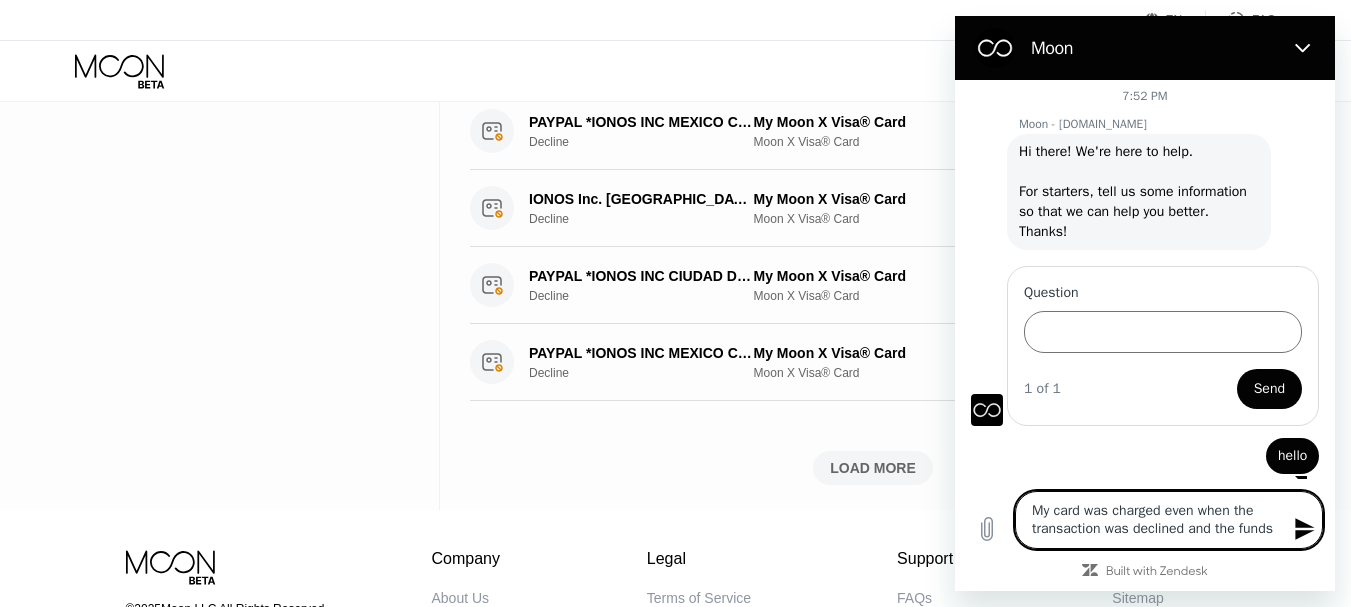 type on "My card was charged even when the transaction was declined and the funds" 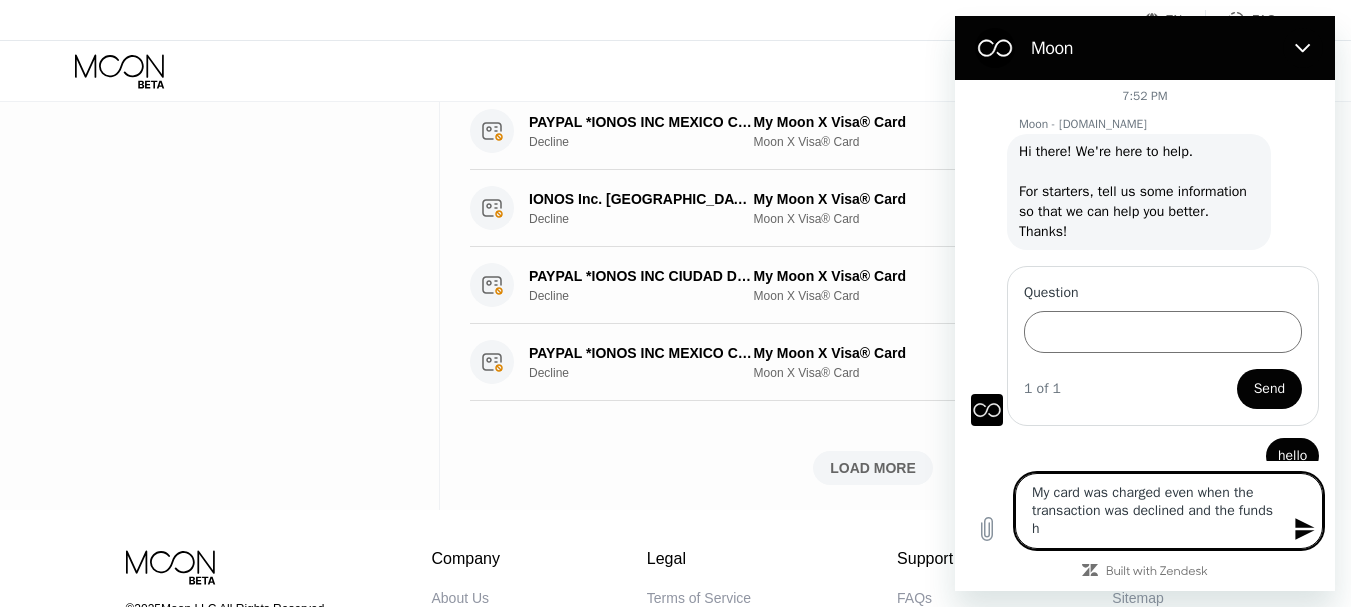 type on "My card was charged even when the transaction was declined and the funds ha" 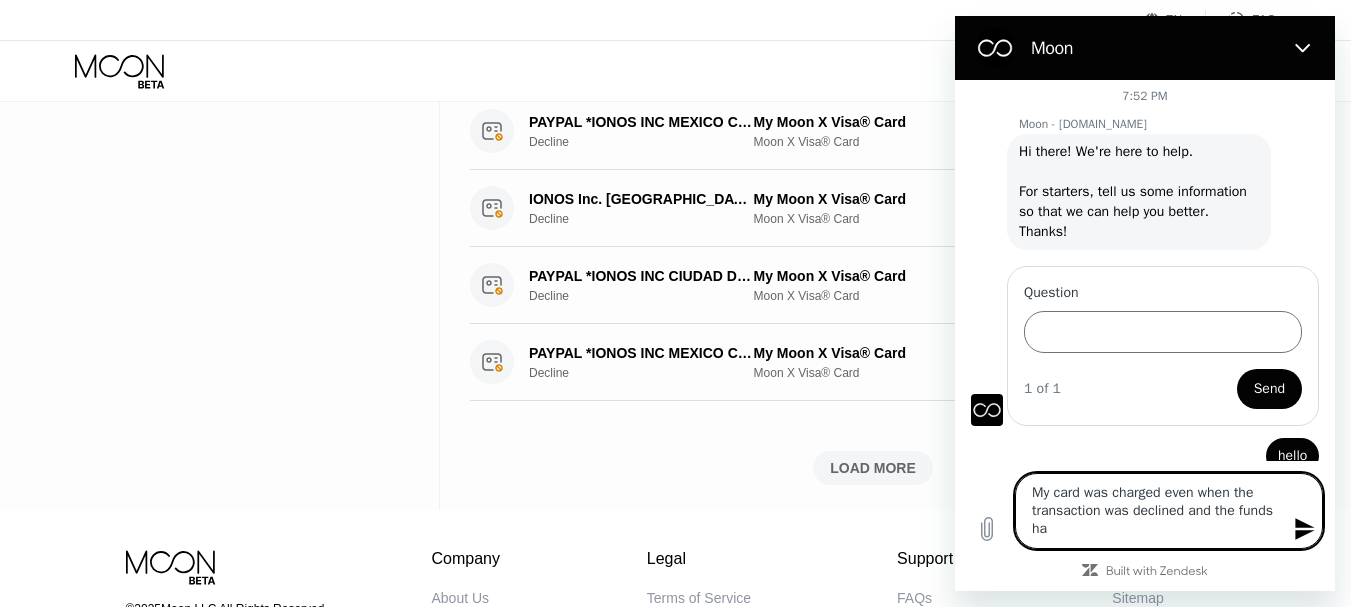 type on "My card was charged even when the transaction was declined and the funds hav" 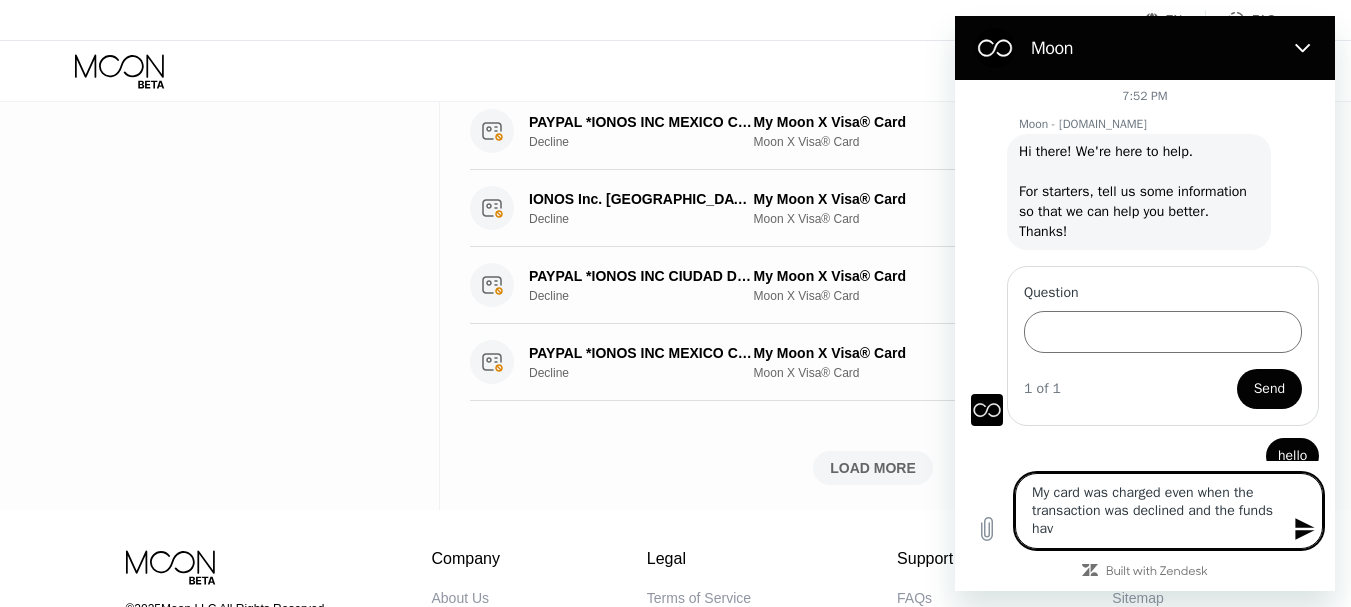 type on "My card was charged even when the transaction was declined and the funds have" 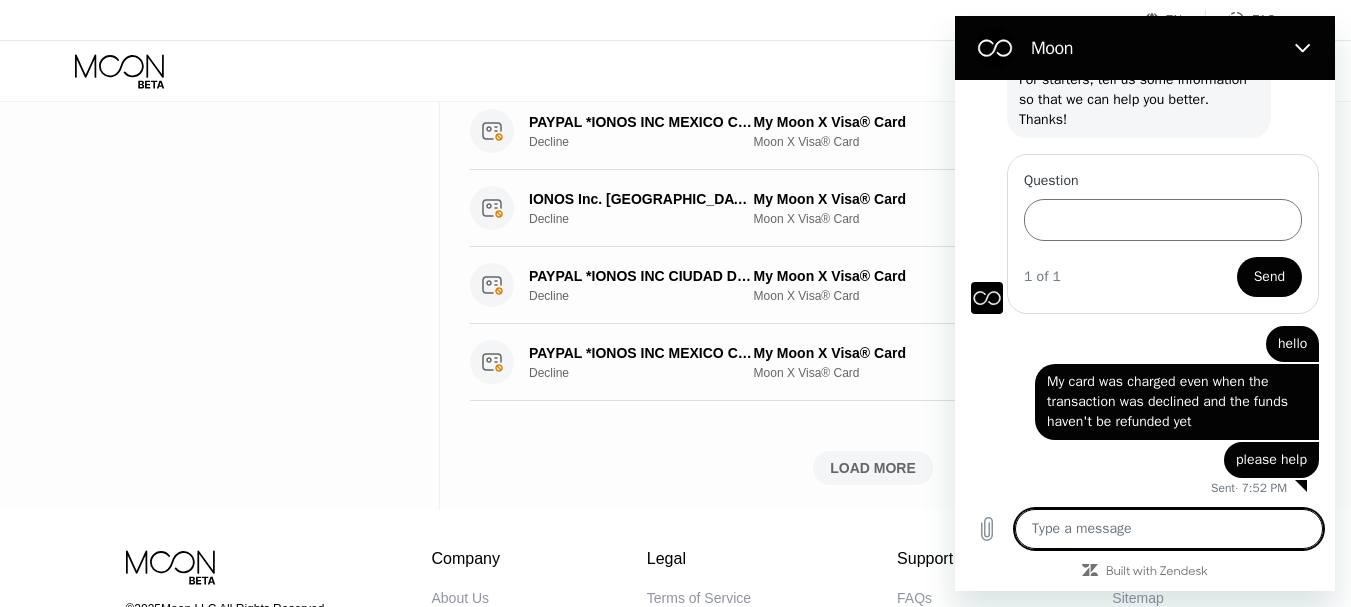 scroll, scrollTop: 120, scrollLeft: 0, axis: vertical 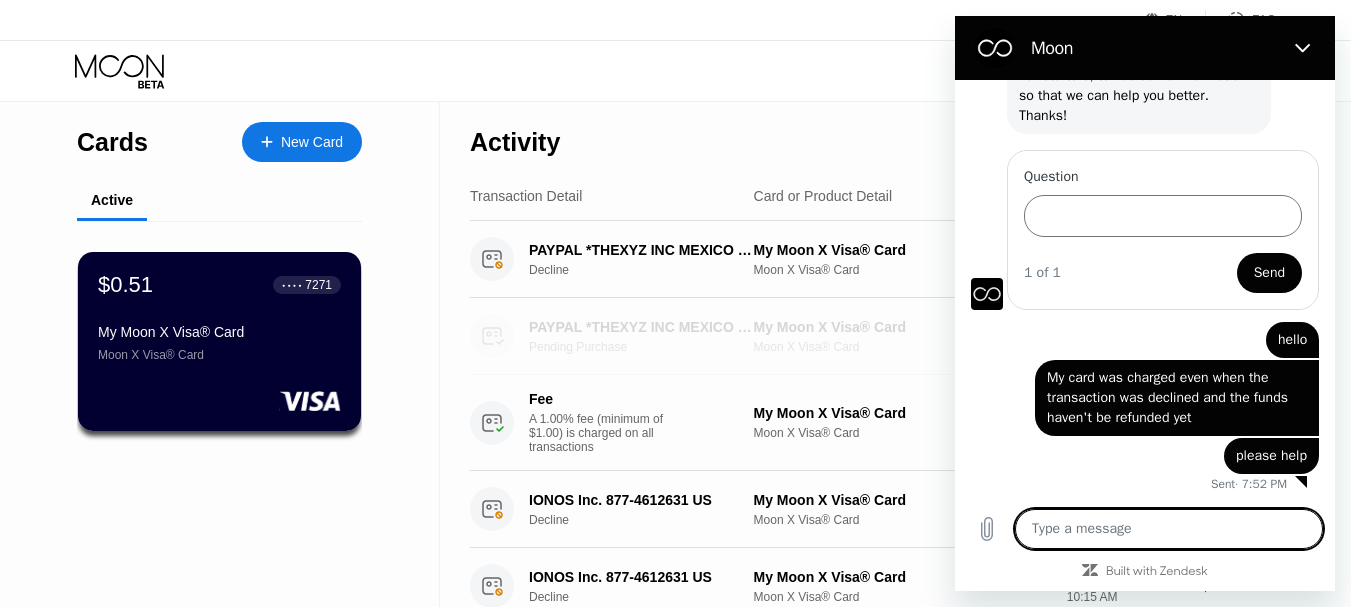 click on "PAYPAL *THEXYZ INC       MEXICO CITY  MX" at bounding box center [641, 327] 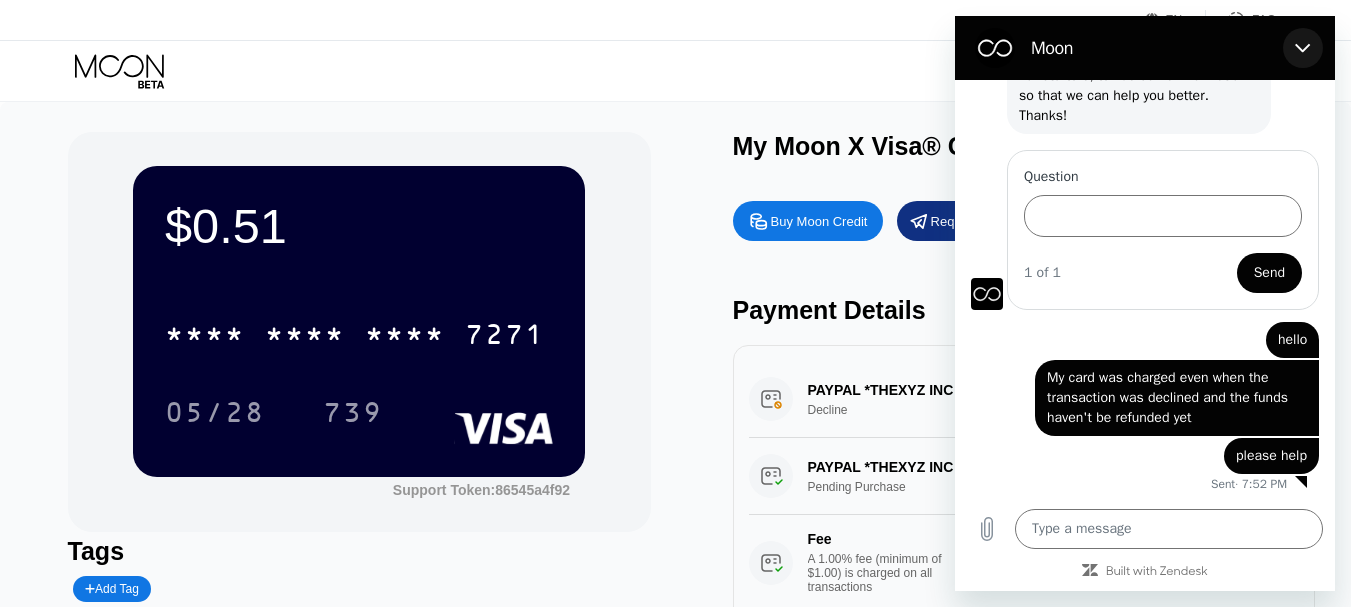 click 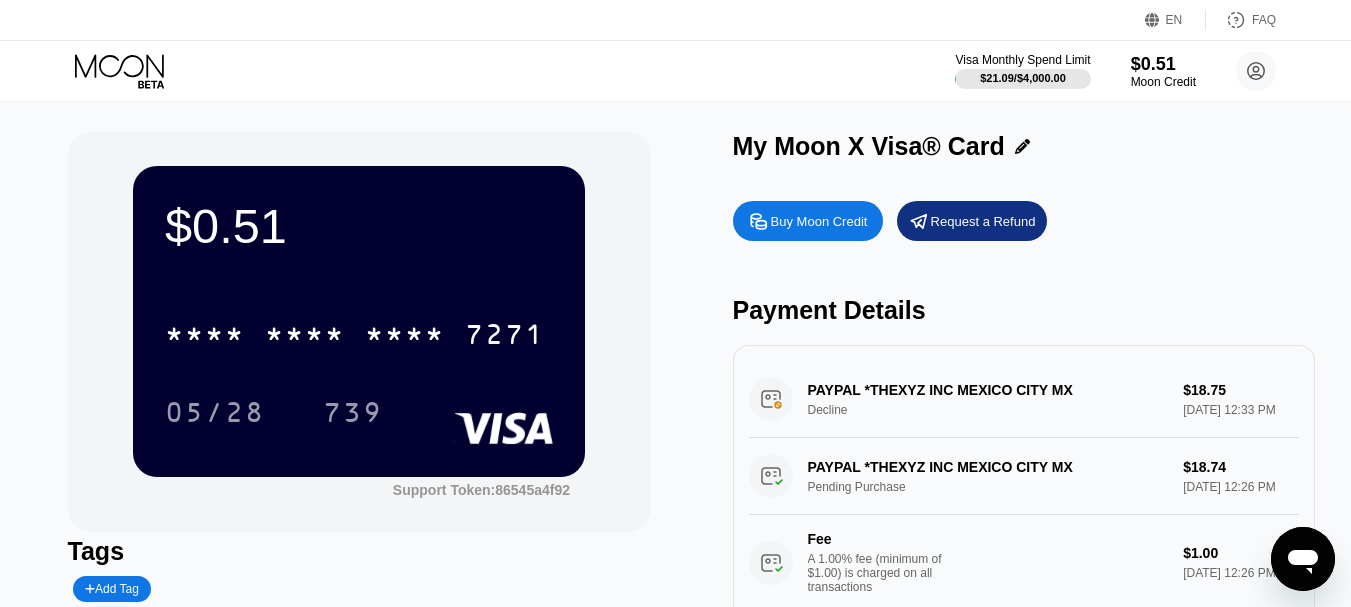 click on "PAYPAL *THEXYZ INC       MEXICO CITY  MX Decline $18.75 [DATE] 12:33 PM" at bounding box center (1024, 399) 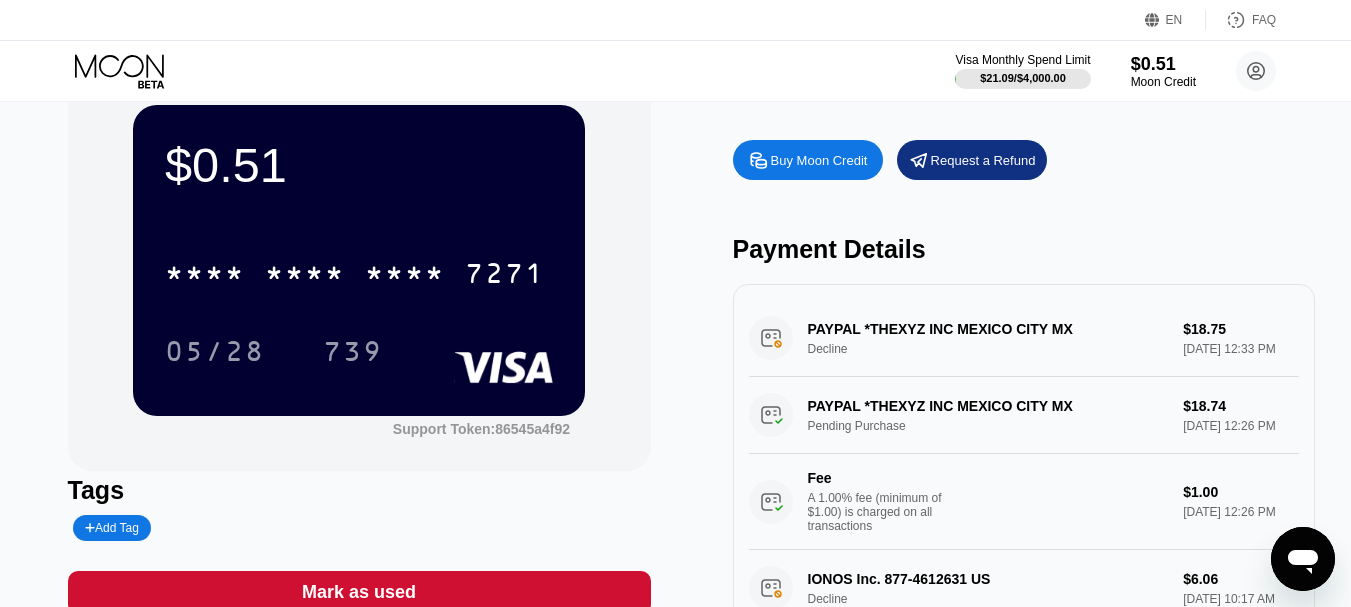 scroll, scrollTop: 58, scrollLeft: 0, axis: vertical 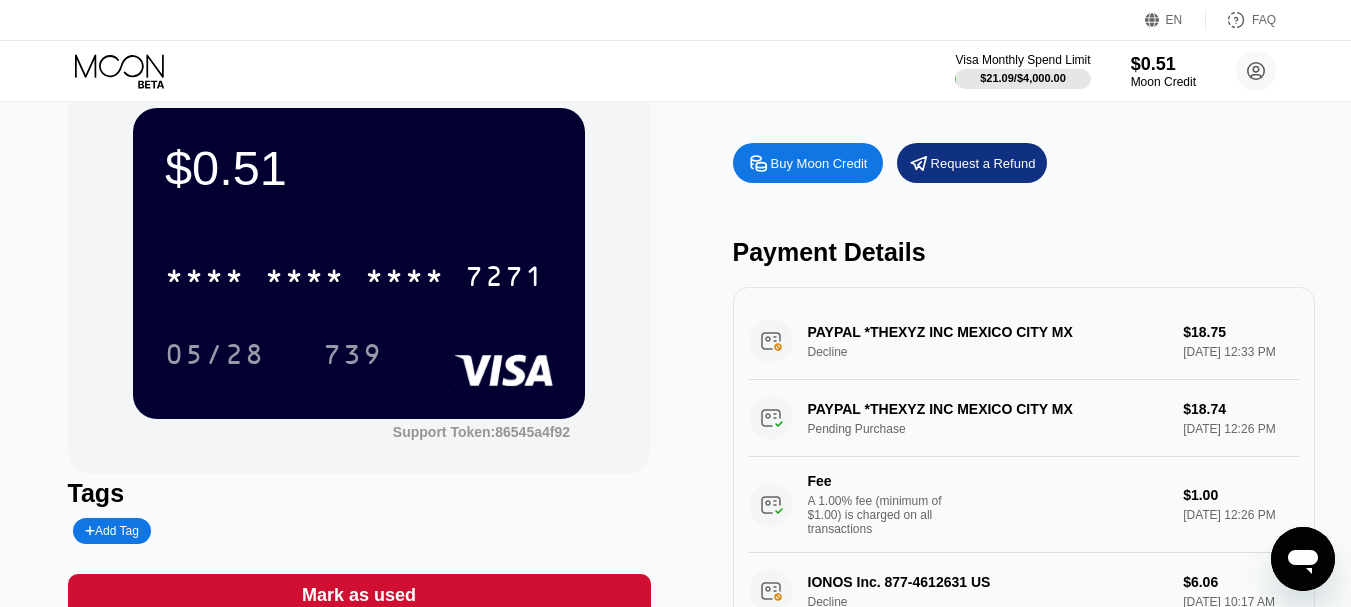 click on "PAYPAL *THEXYZ INC       MEXICO CITY  MX Decline $18.75 [DATE] 12:33 PM" at bounding box center (1024, 341) 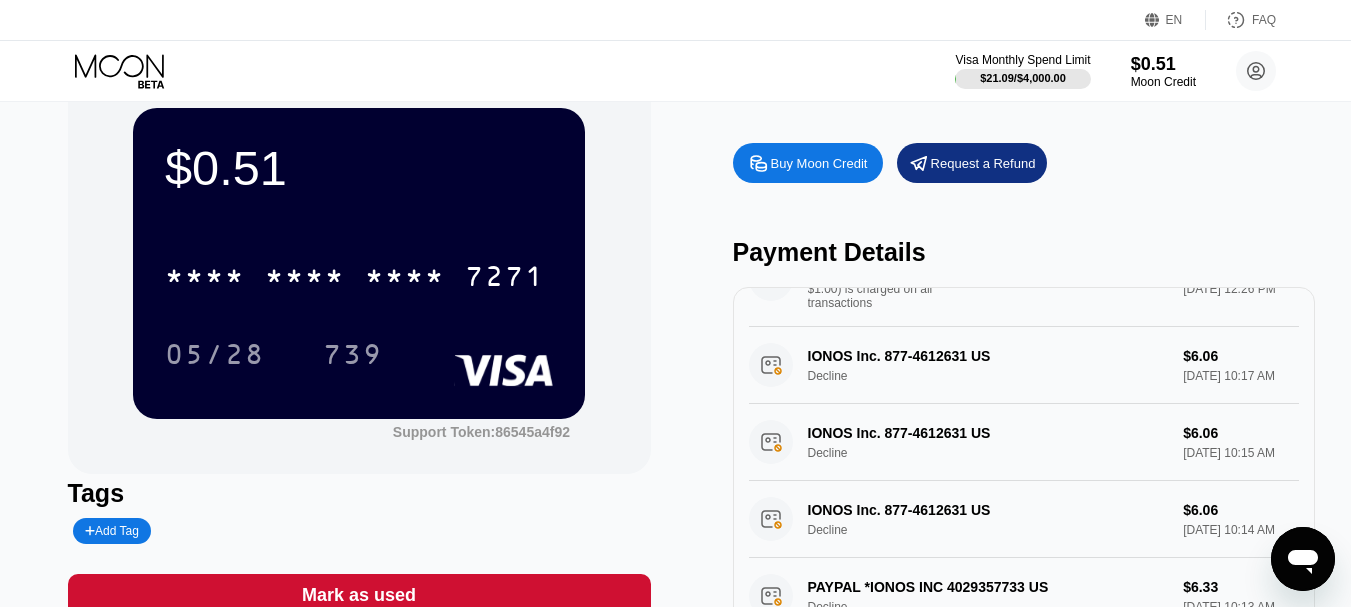 scroll, scrollTop: 239, scrollLeft: 0, axis: vertical 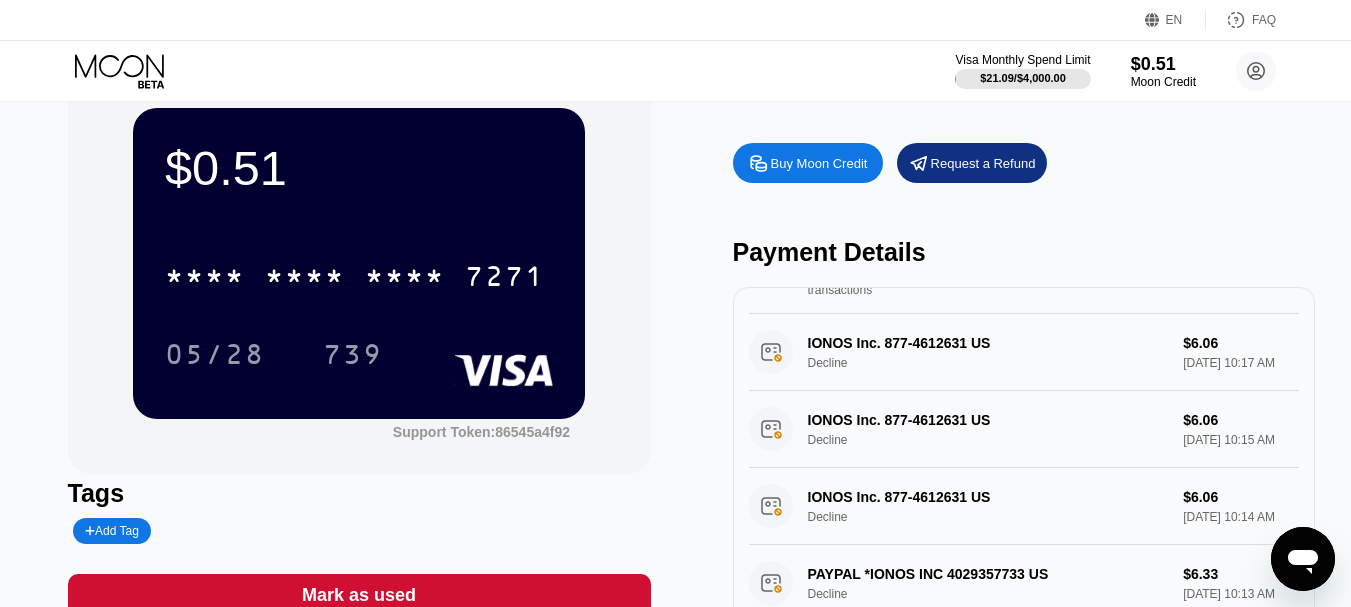 click on "IONOS Inc.               877-4612631  US Decline $6.06 [DATE] 10:17 AM" at bounding box center (1024, 352) 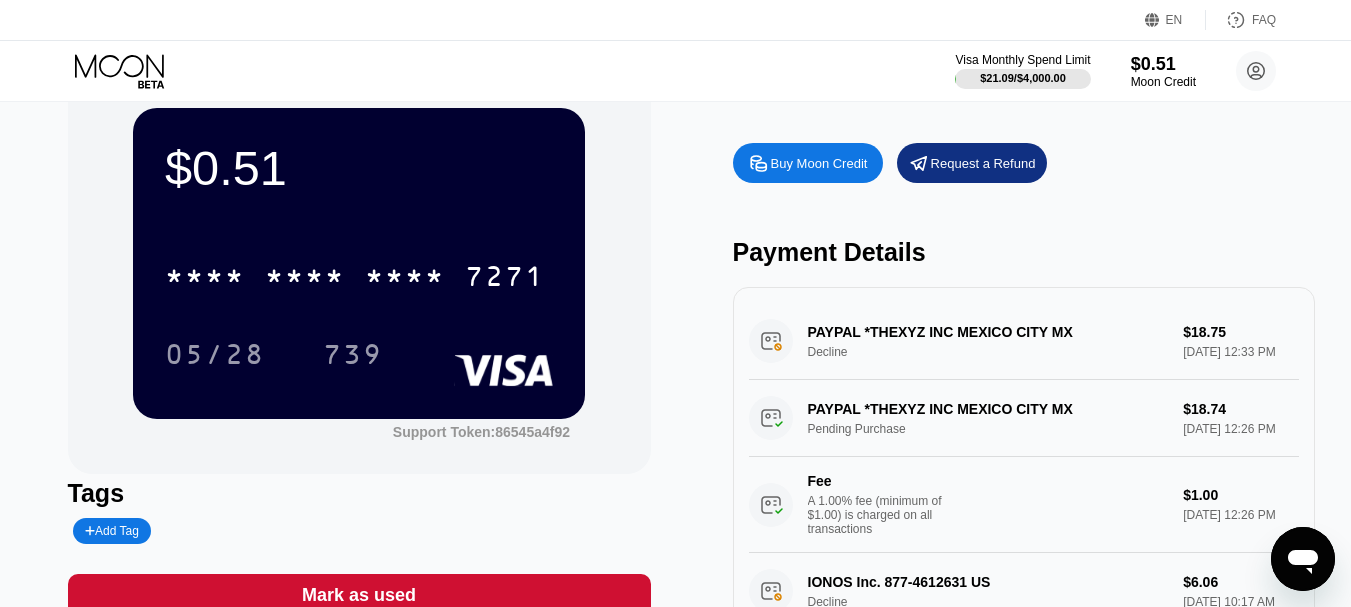 drag, startPoint x: 1066, startPoint y: 435, endPoint x: 841, endPoint y: 430, distance: 225.05554 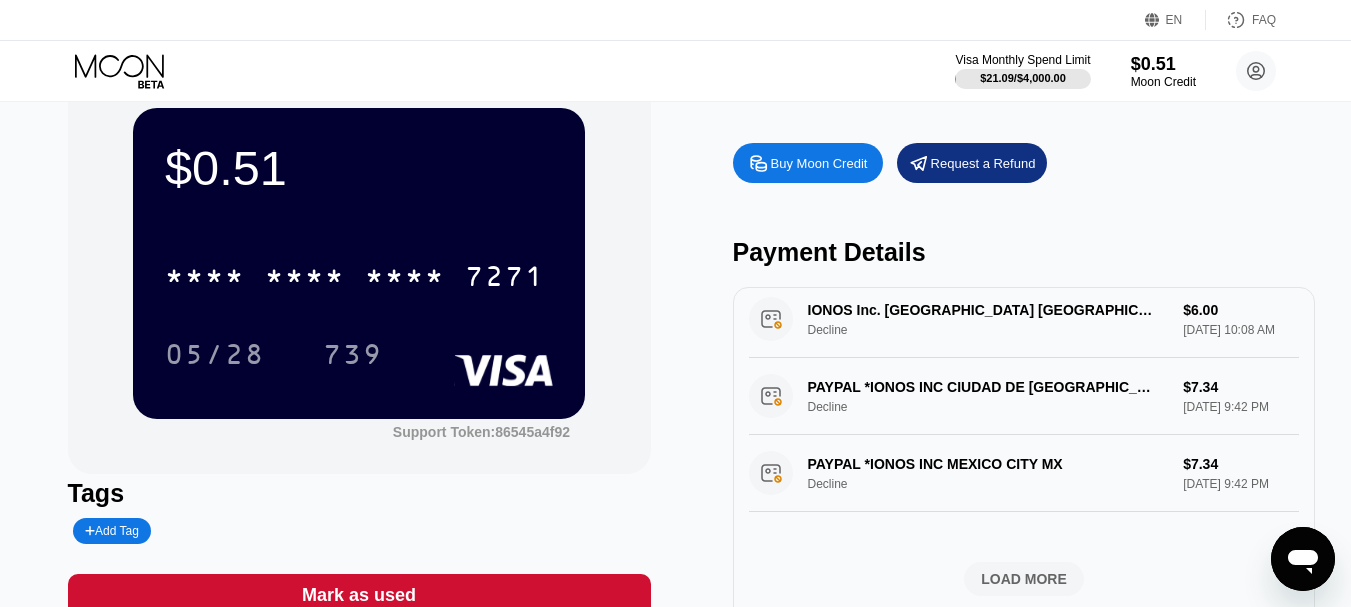 scroll, scrollTop: 0, scrollLeft: 0, axis: both 